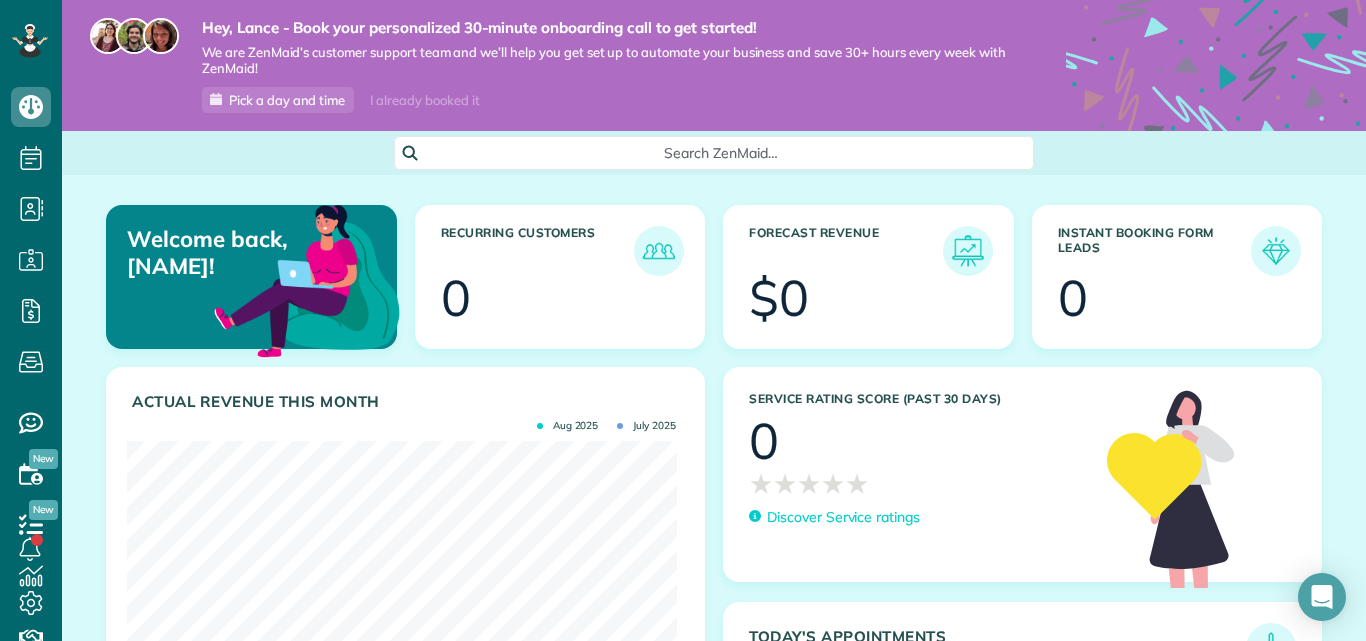 scroll, scrollTop: 0, scrollLeft: 0, axis: both 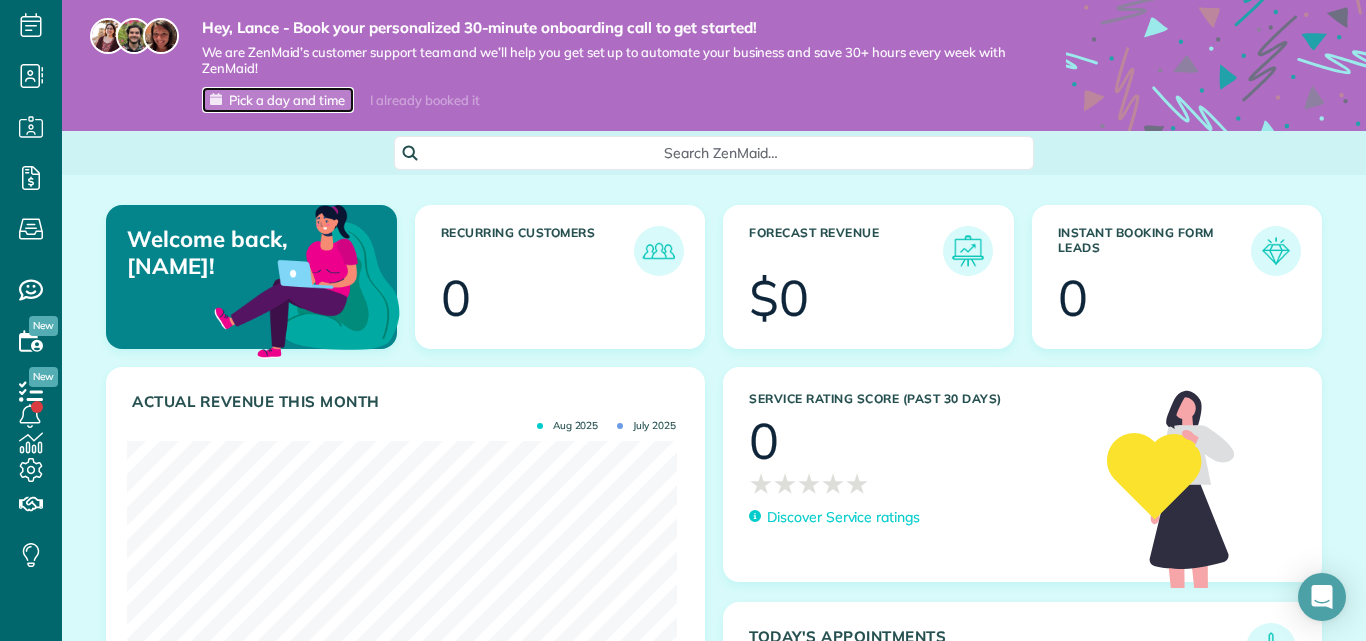 click on "Pick a day and time" at bounding box center (287, 100) 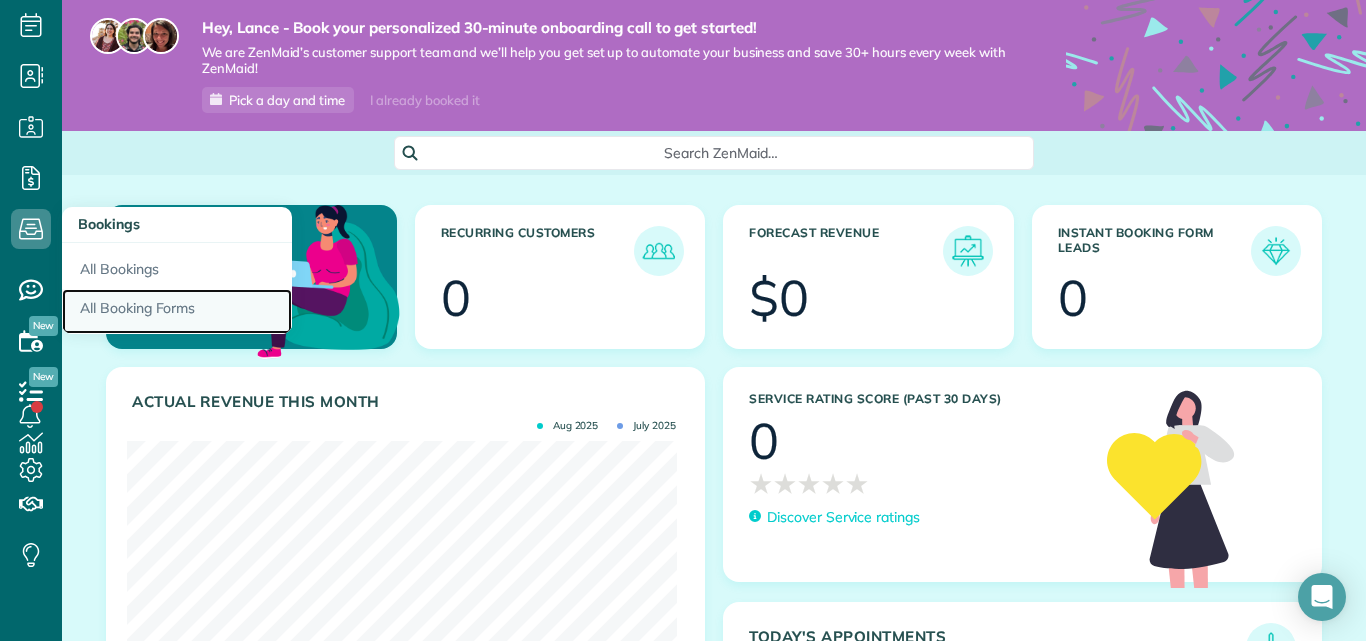 click on "All Booking Forms" at bounding box center (177, 312) 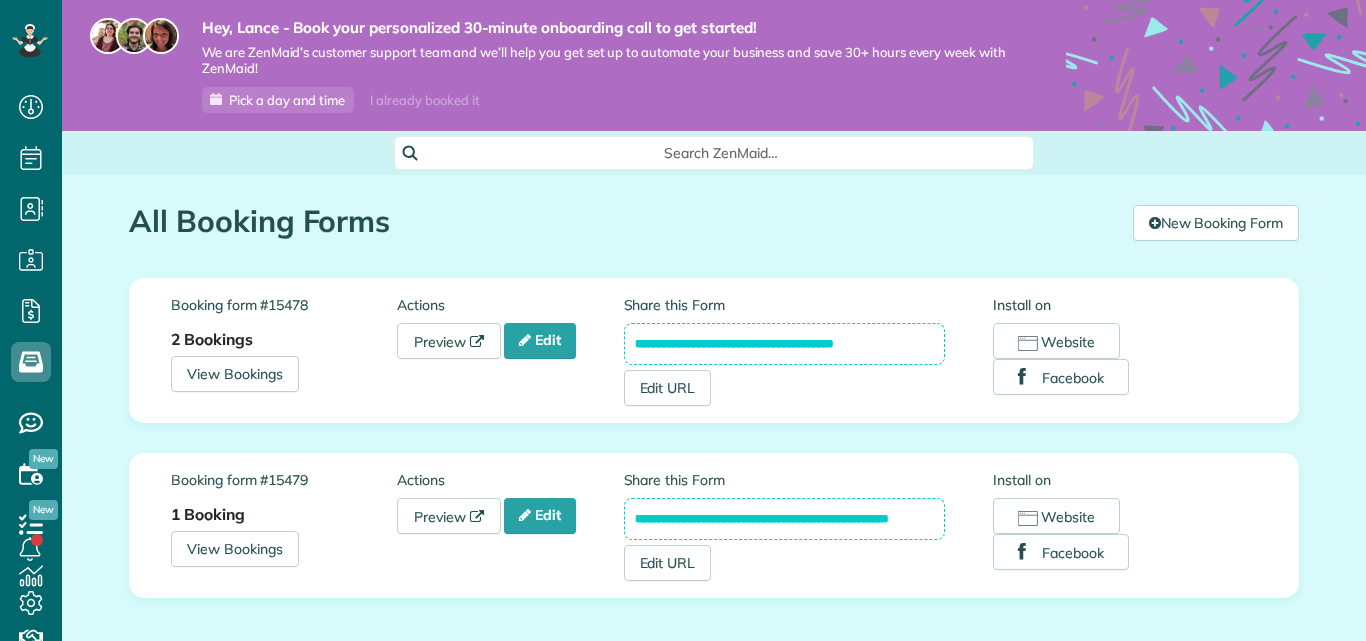 scroll, scrollTop: 0, scrollLeft: 0, axis: both 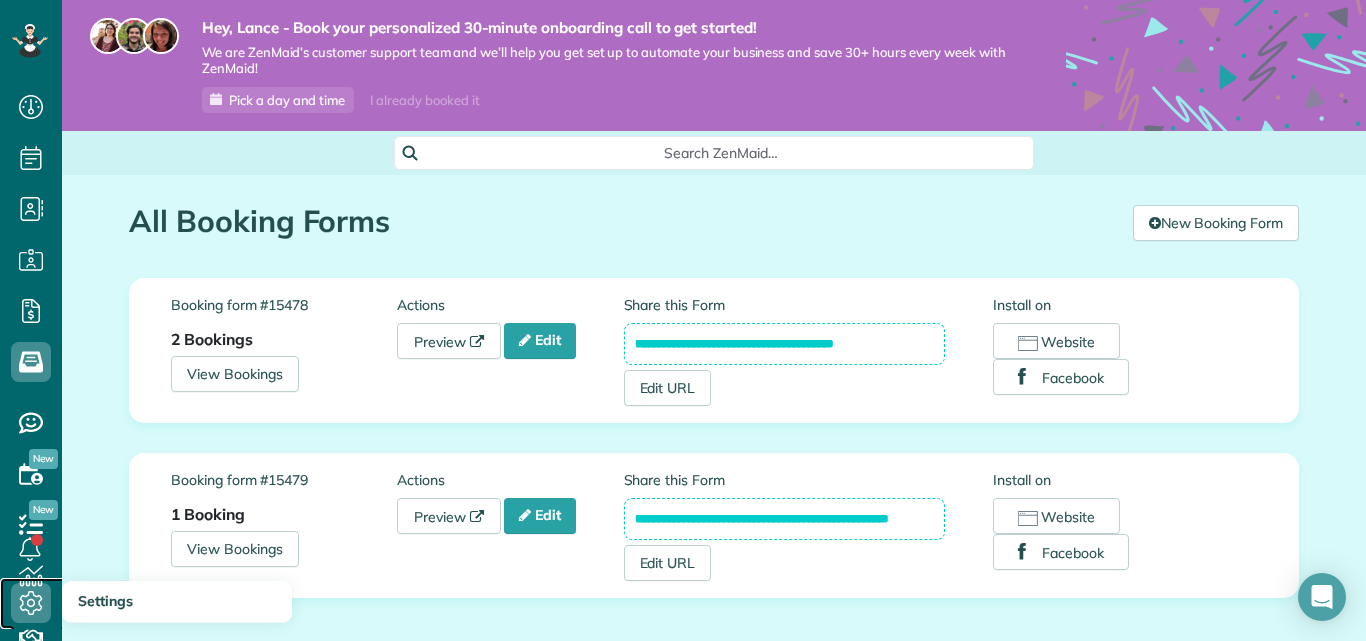 click 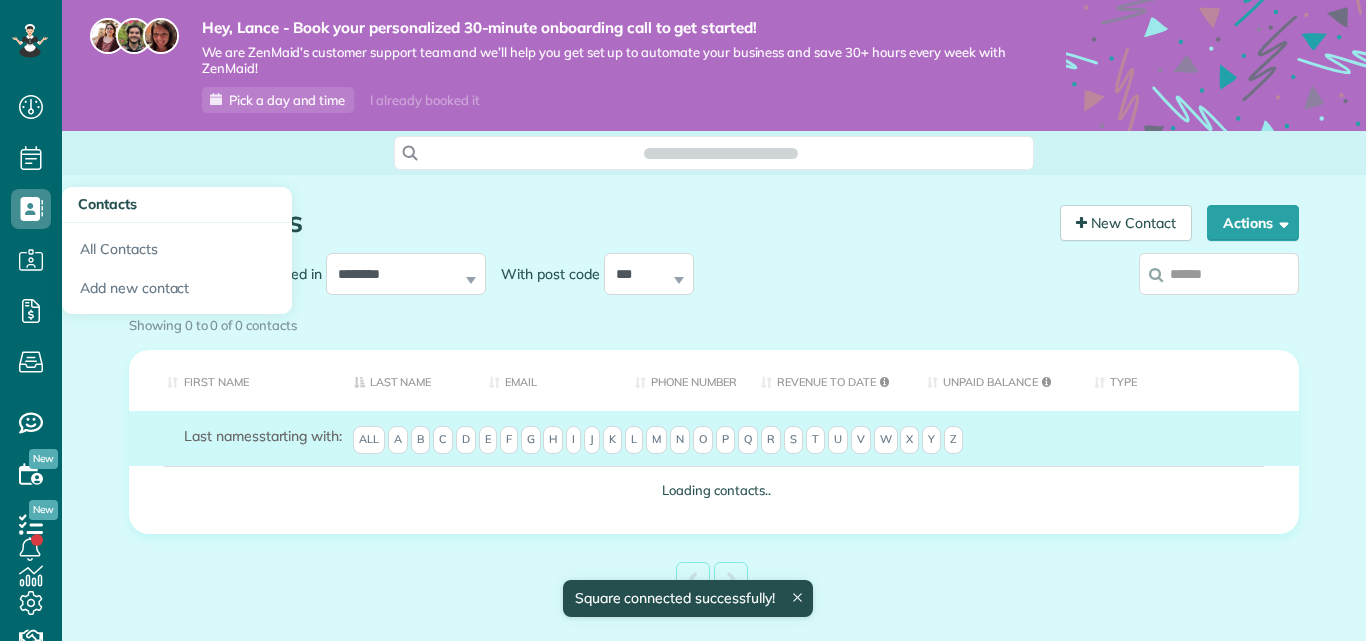 scroll, scrollTop: 0, scrollLeft: 0, axis: both 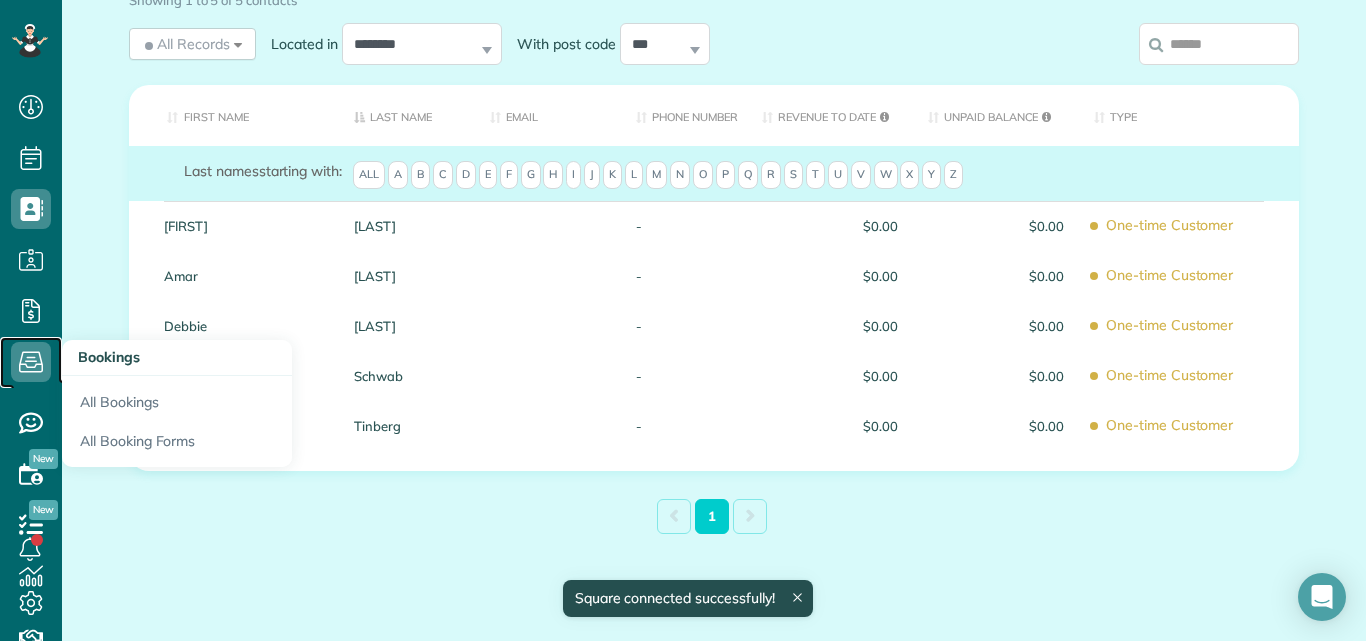 click 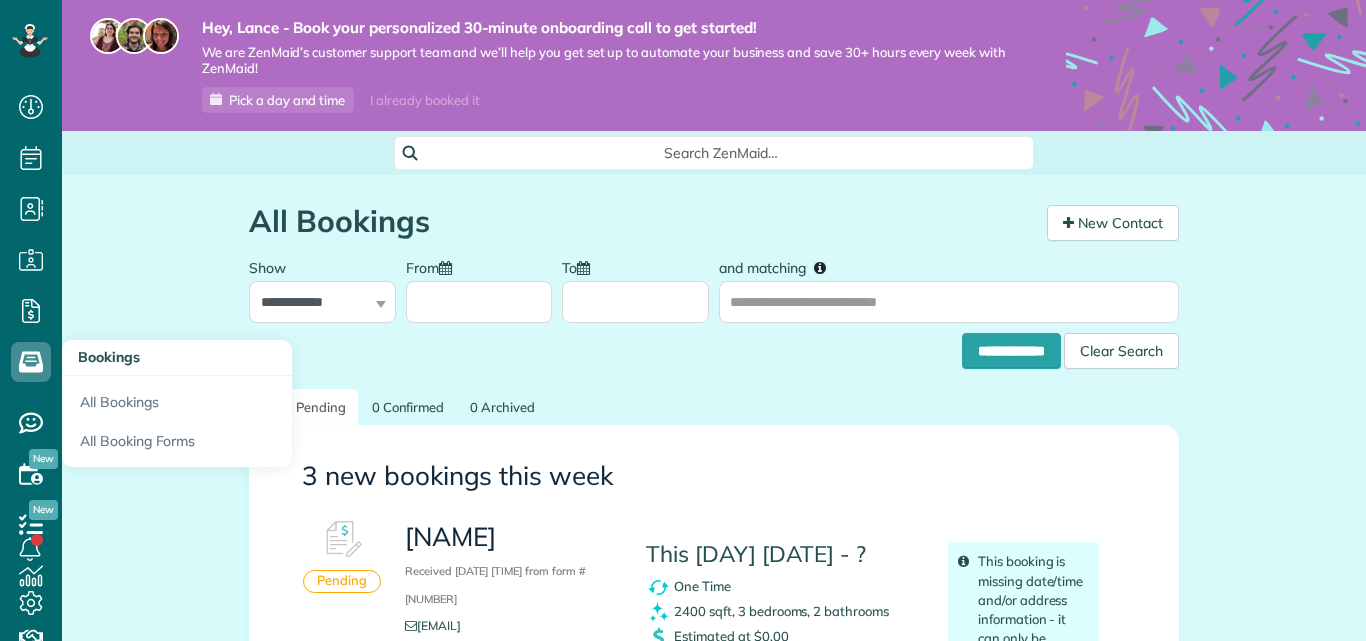 scroll, scrollTop: 0, scrollLeft: 0, axis: both 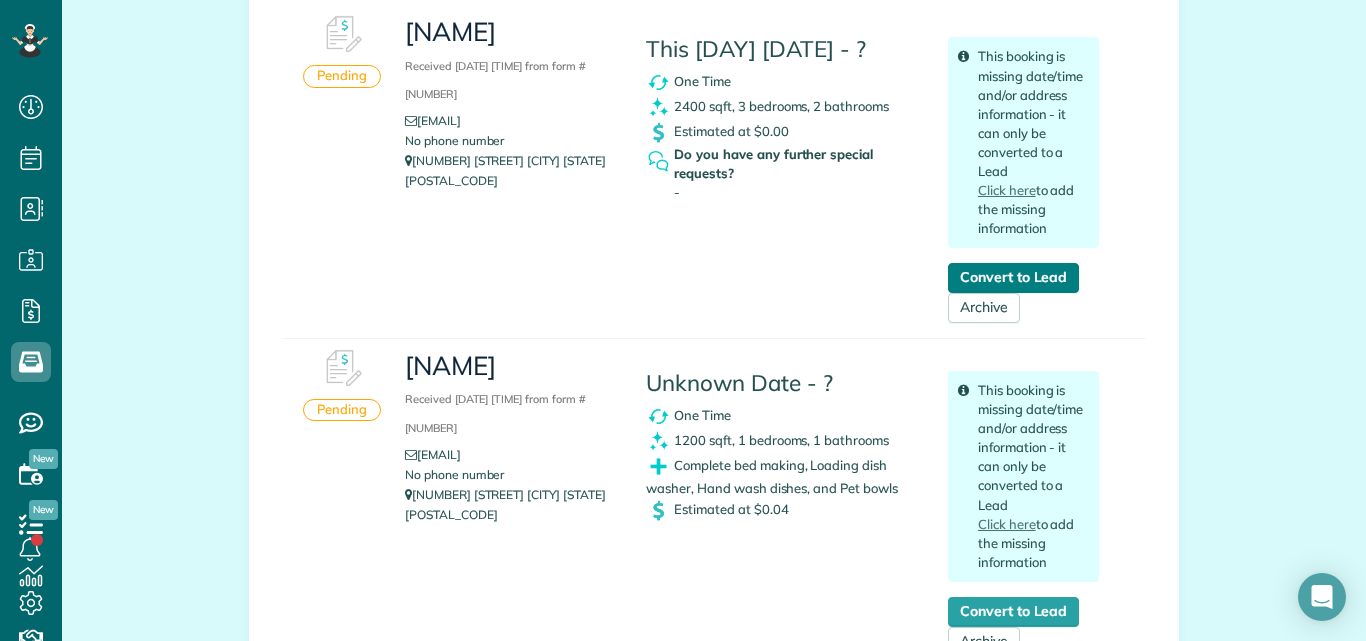click on "Convert to Lead" at bounding box center [1013, 278] 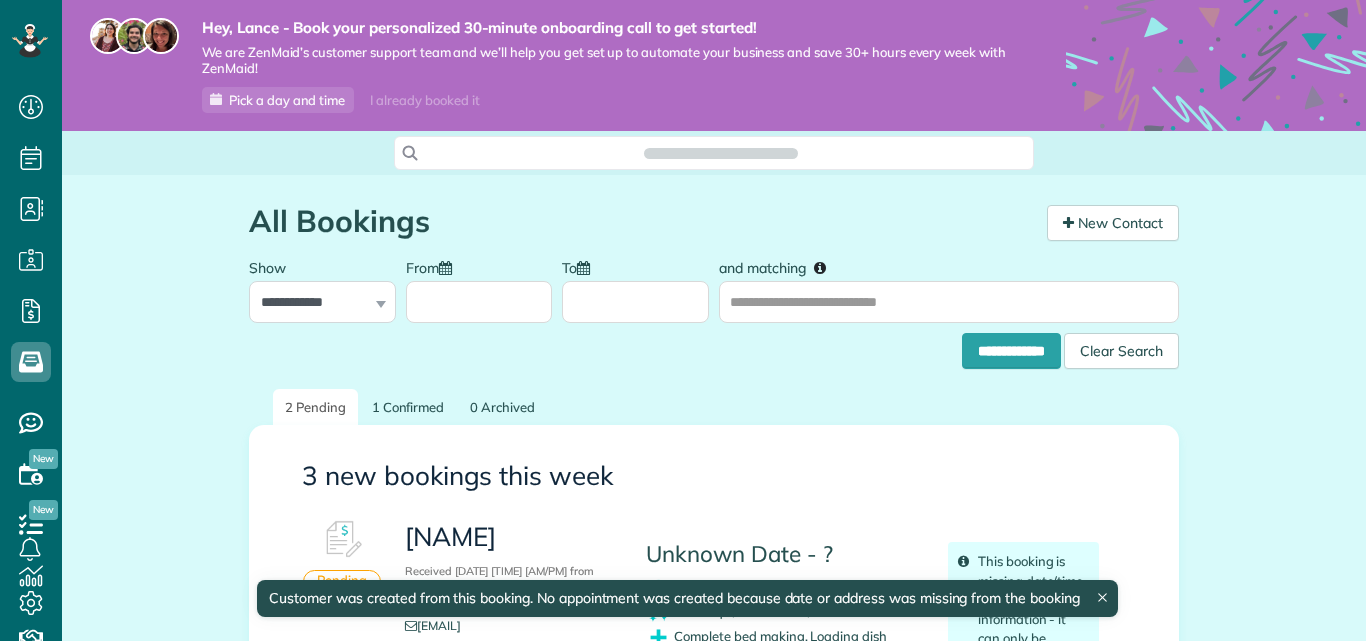scroll, scrollTop: 0, scrollLeft: 0, axis: both 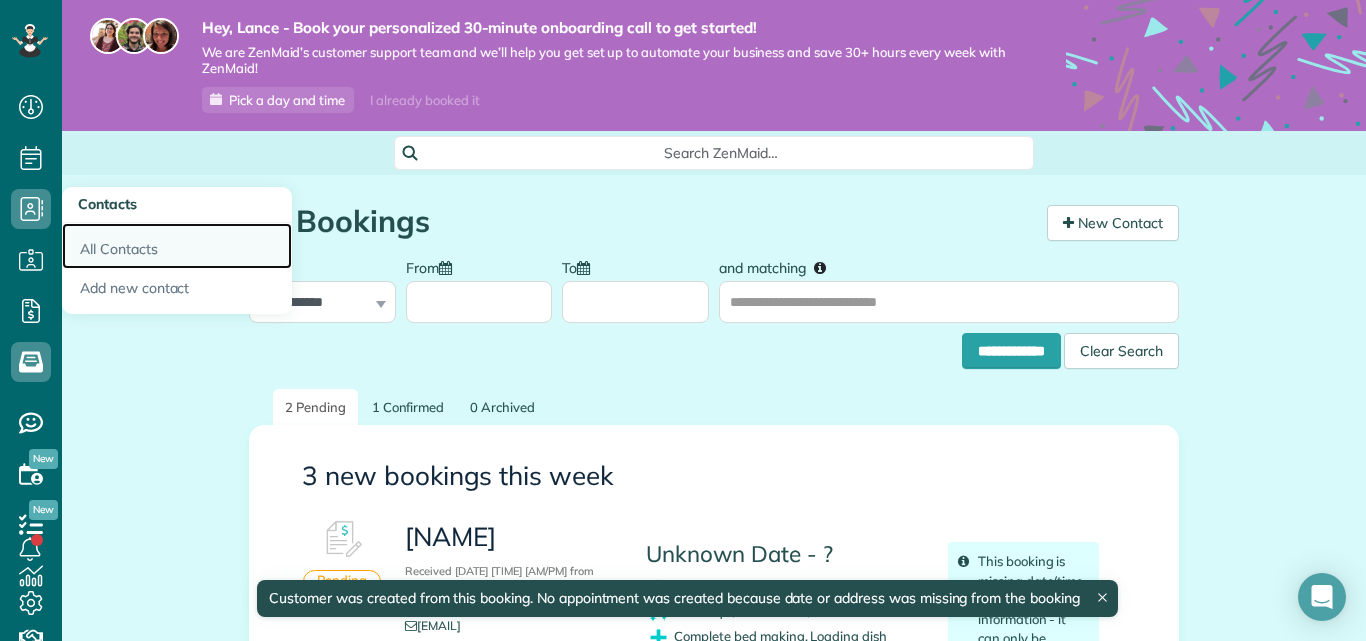 click on "All Contacts" at bounding box center [177, 246] 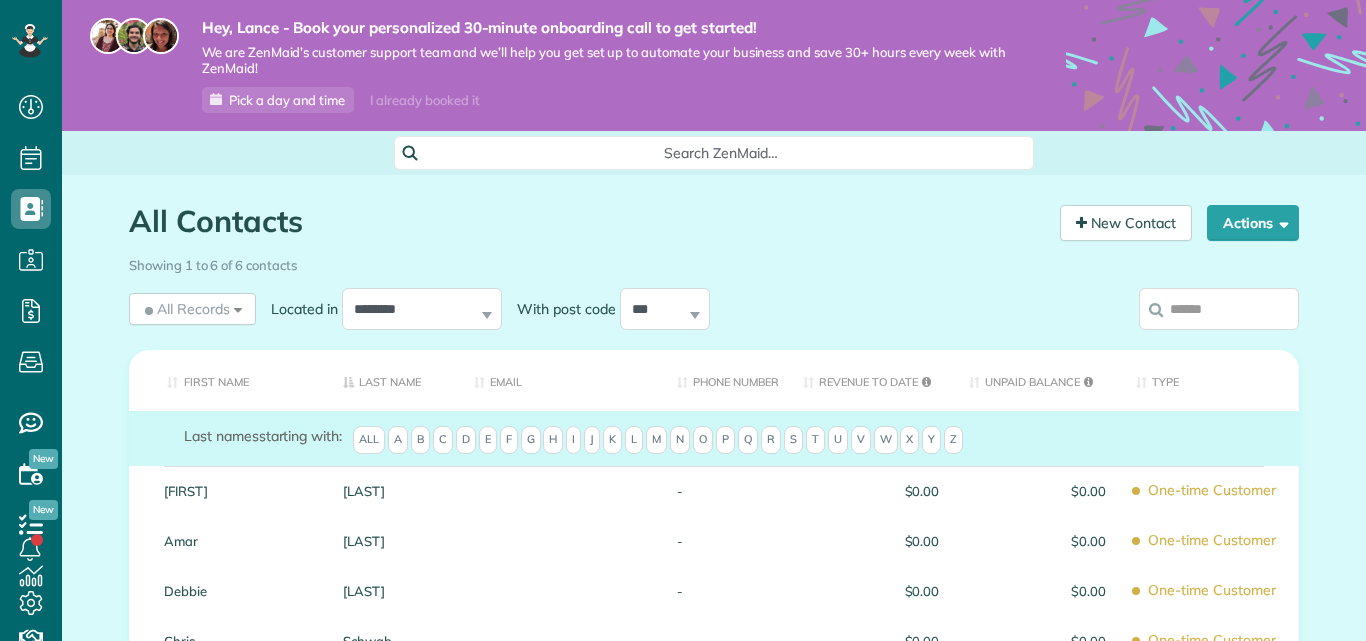 scroll, scrollTop: 0, scrollLeft: 0, axis: both 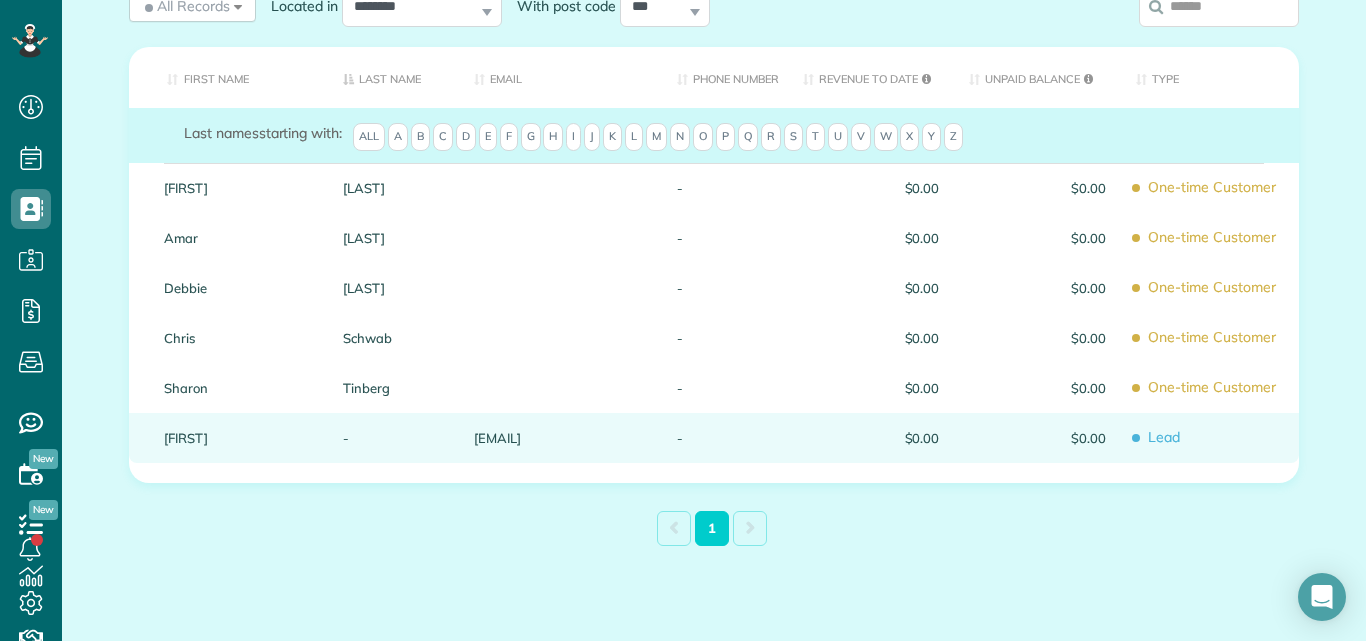 click on "[EMAIL]" at bounding box center (560, 438) 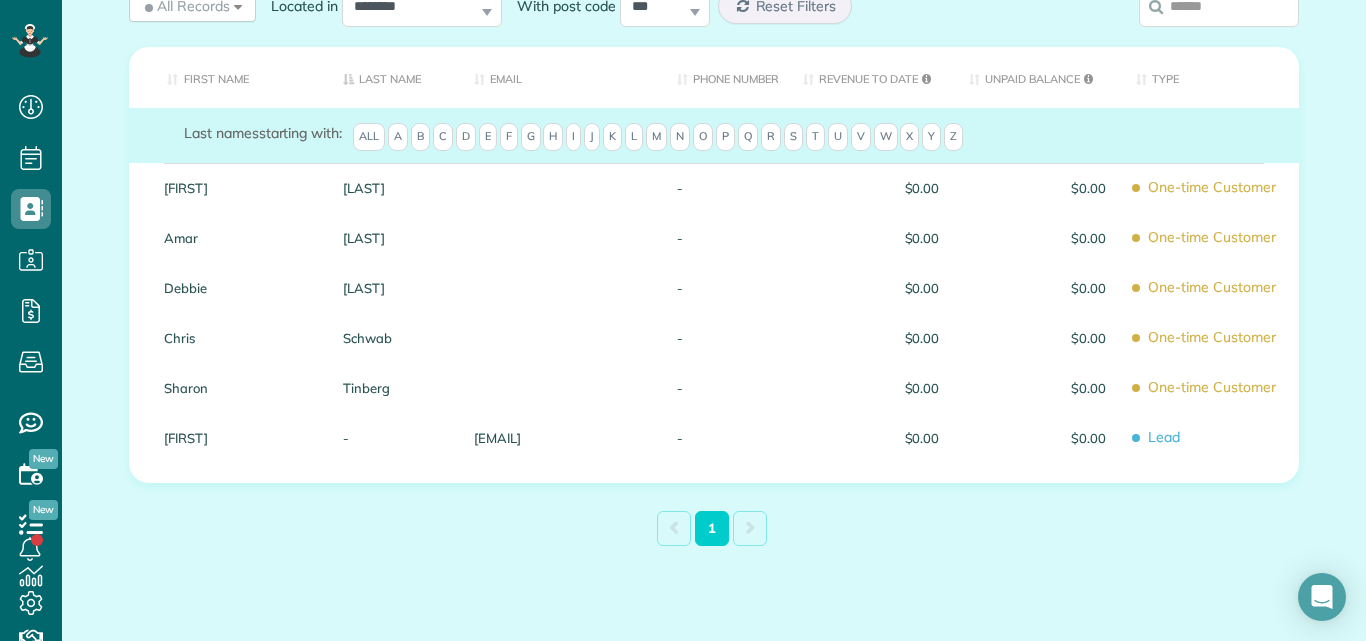 click on "lancehutcheson096@gmail.com" at bounding box center (560, 438) 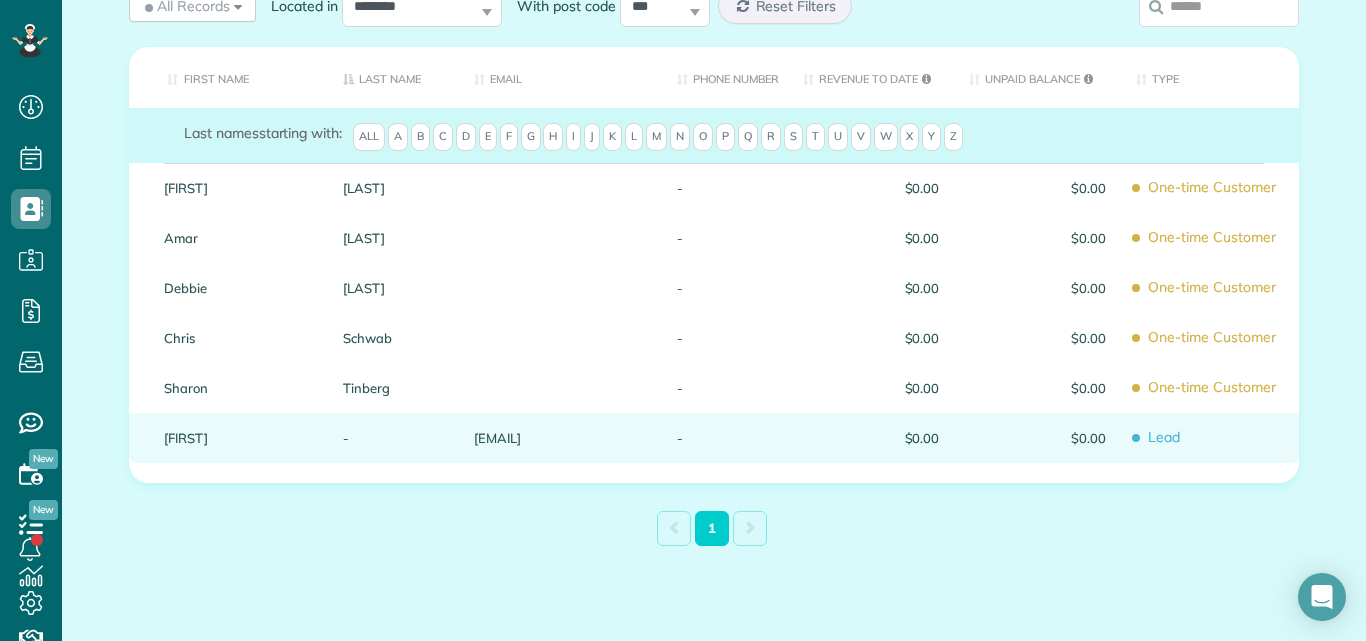 click on "lancehutcheson096@gmail.com" at bounding box center (560, 438) 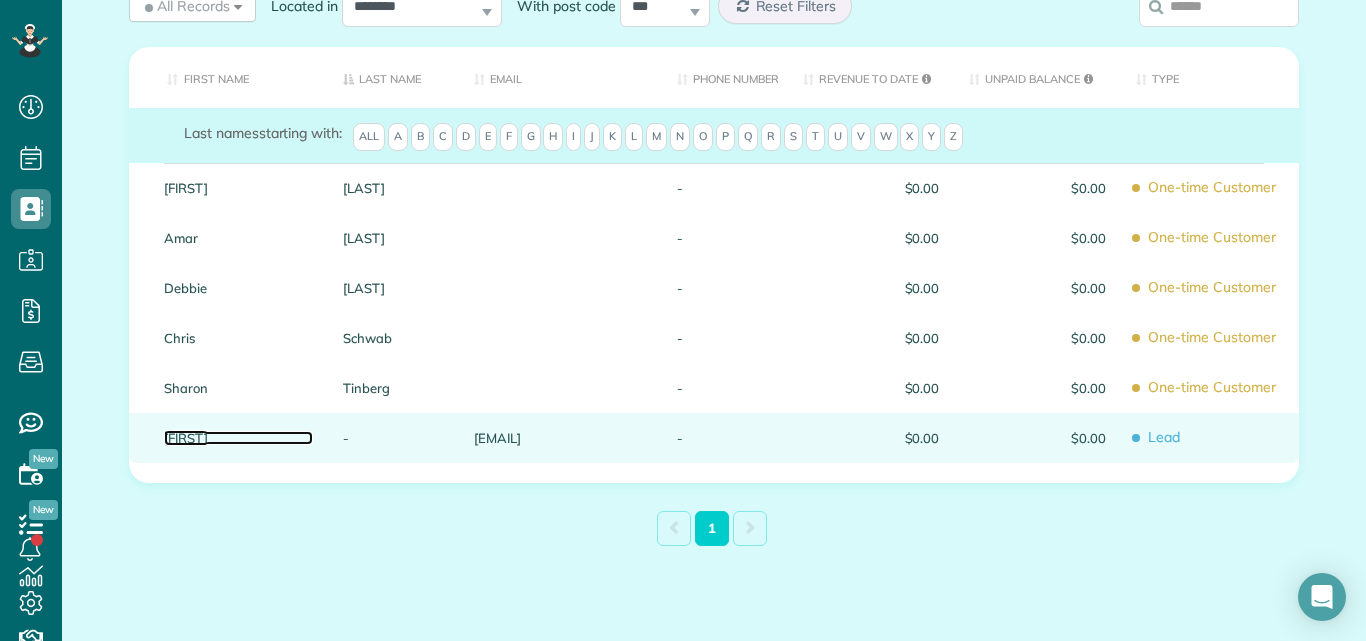click on "[FIRST]" at bounding box center (238, 438) 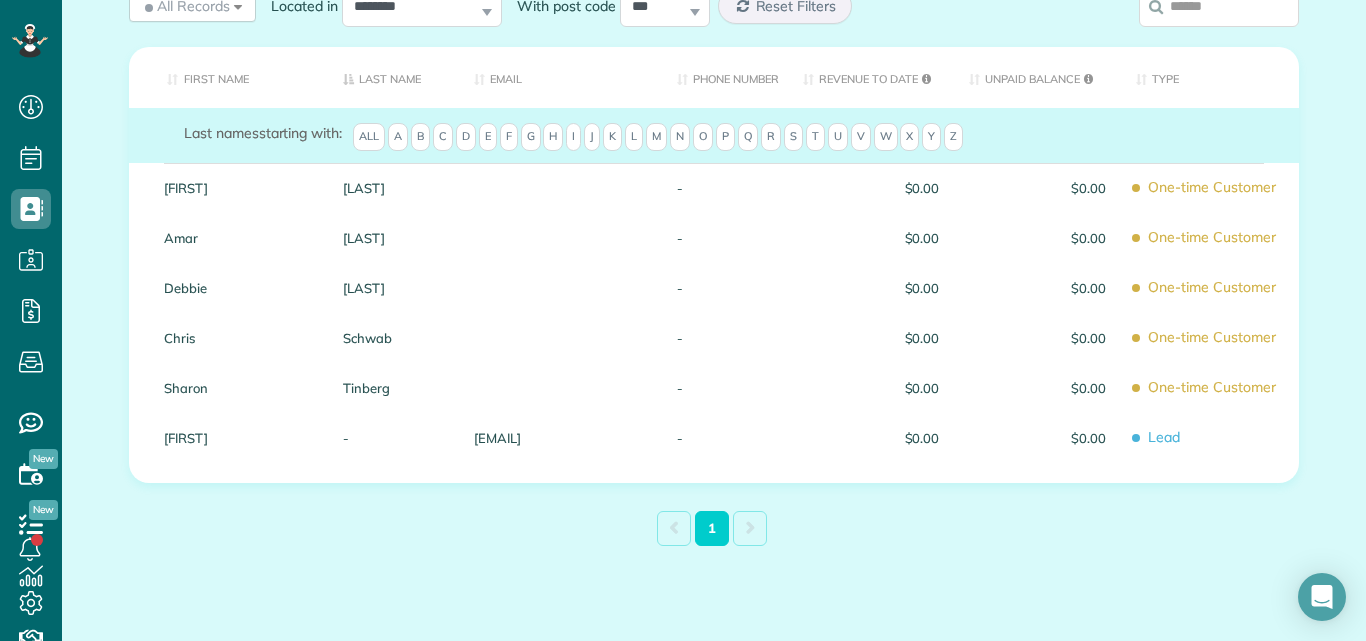 scroll, scrollTop: 85, scrollLeft: 0, axis: vertical 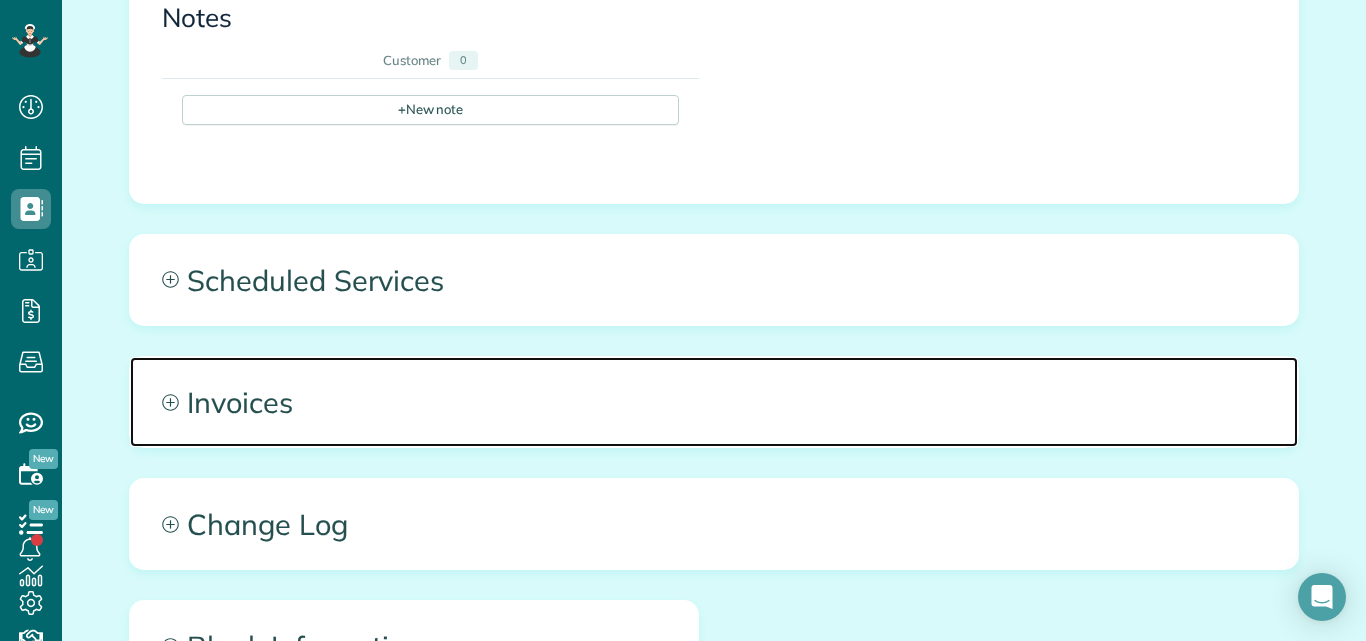 click on "Invoices" at bounding box center [714, 402] 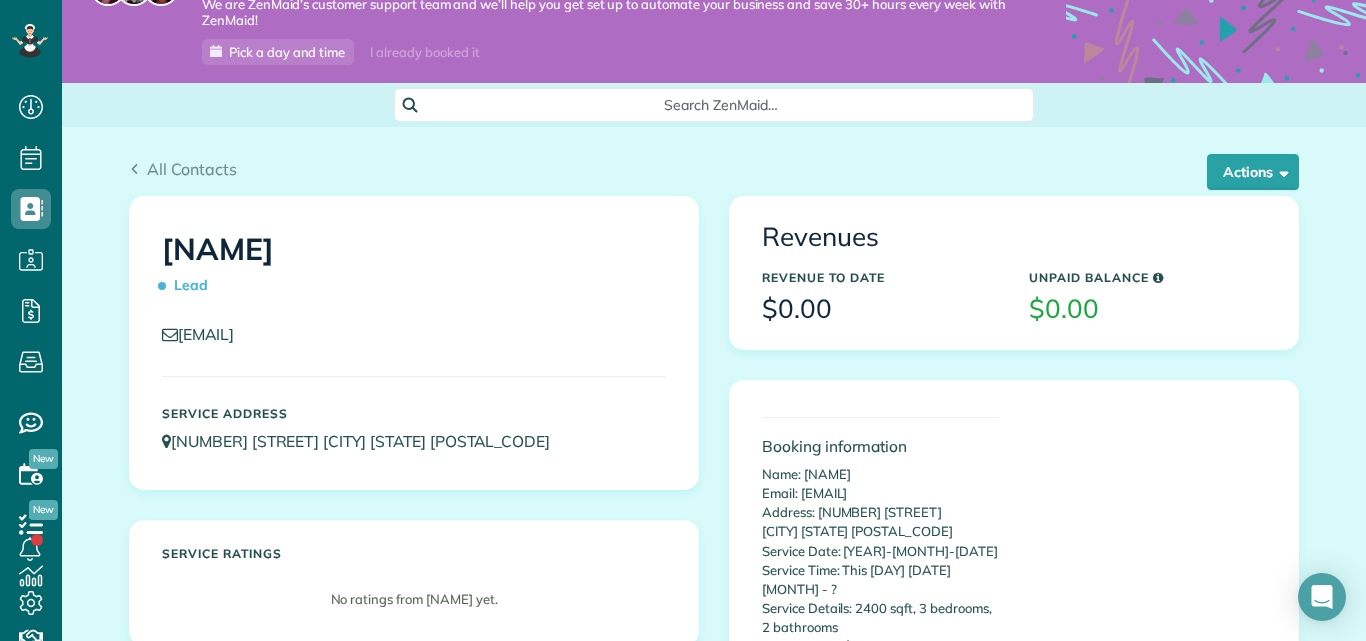 scroll, scrollTop: 28, scrollLeft: 0, axis: vertical 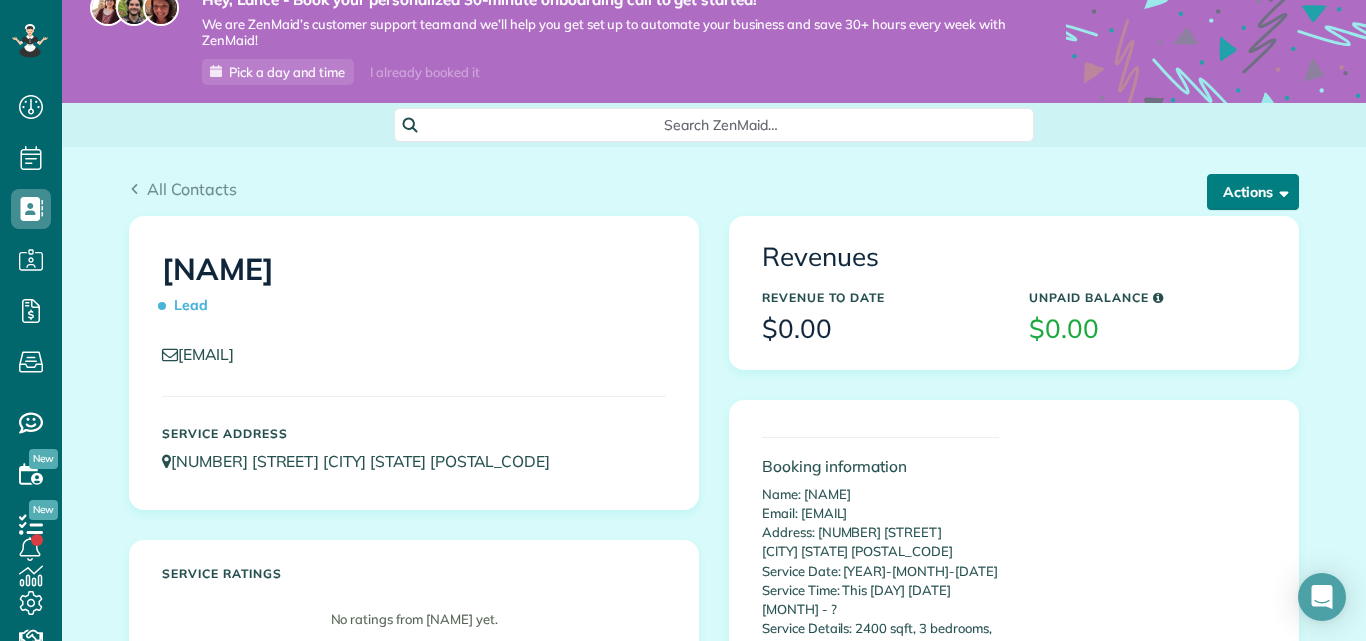 click on "Actions" at bounding box center (1253, 192) 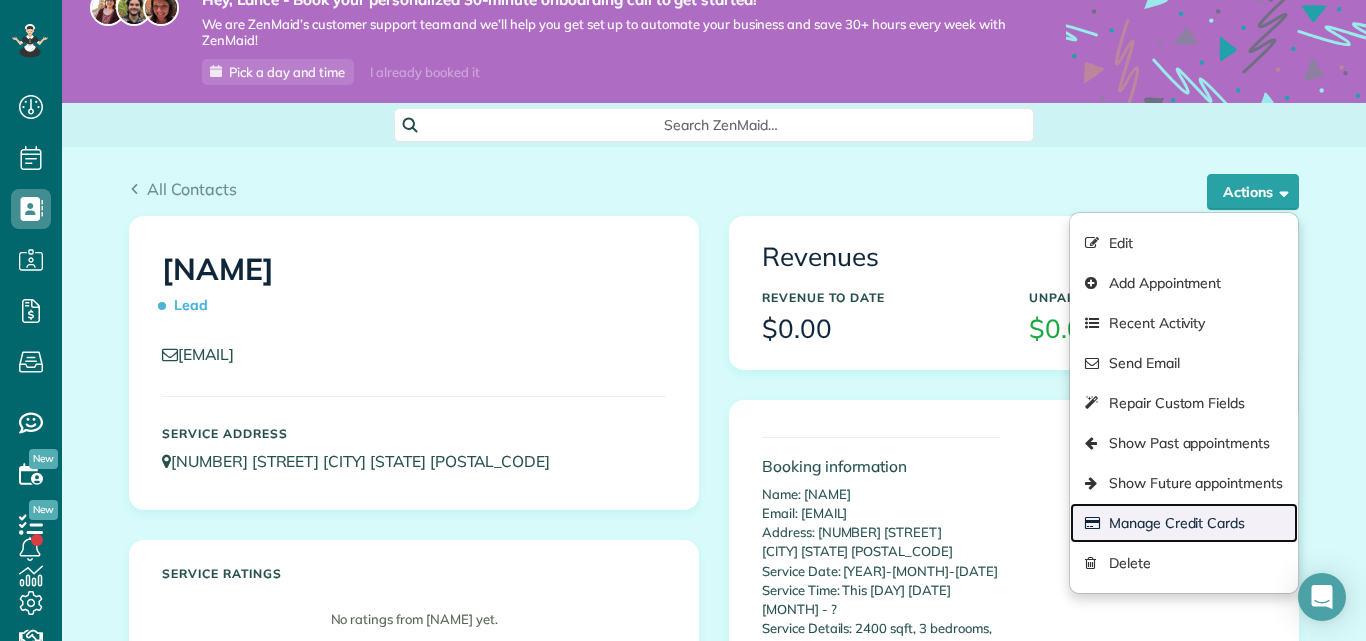 click on "Manage Credit Cards" at bounding box center [1184, 523] 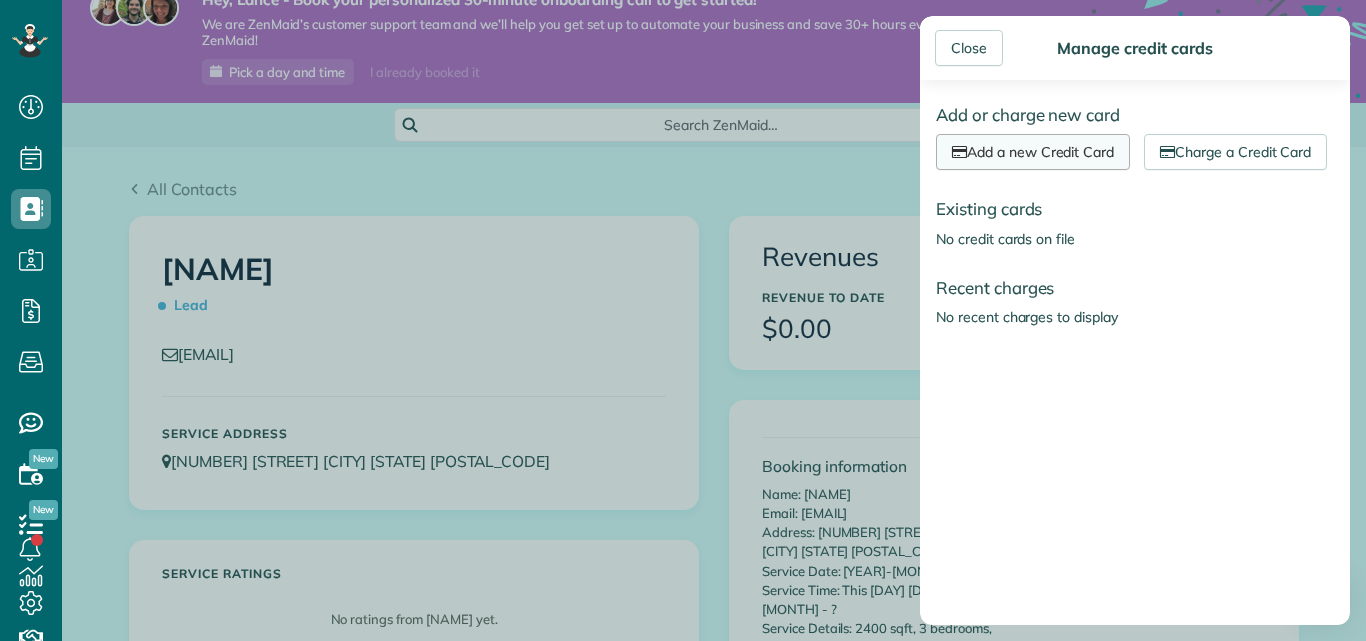 click on "Add a new Credit Card" at bounding box center (1033, 152) 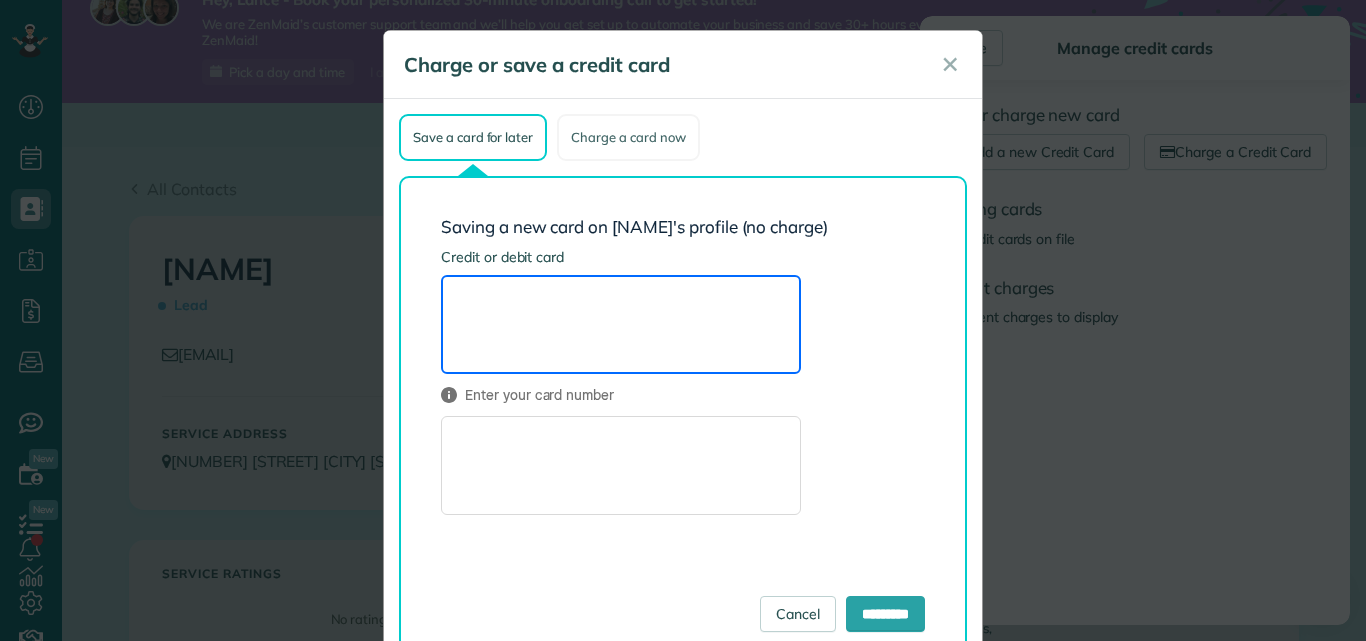 click on "Charge a card now" at bounding box center (628, 137) 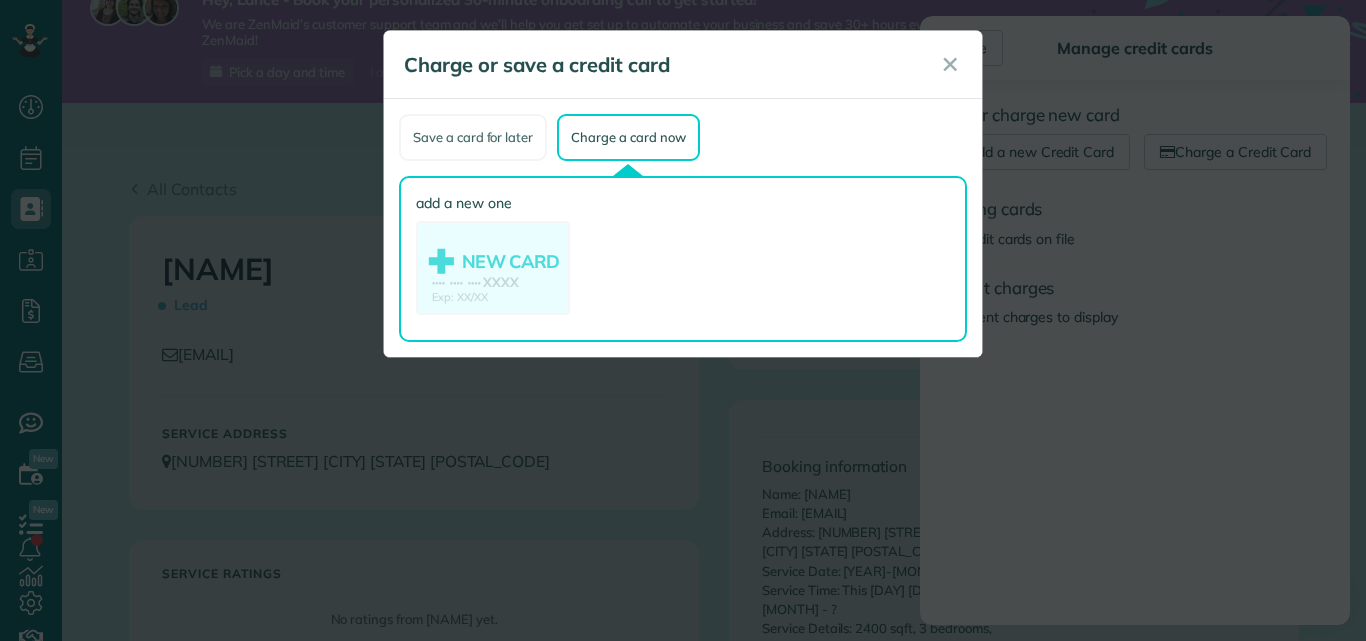 click on "Save a card for later" at bounding box center [473, 137] 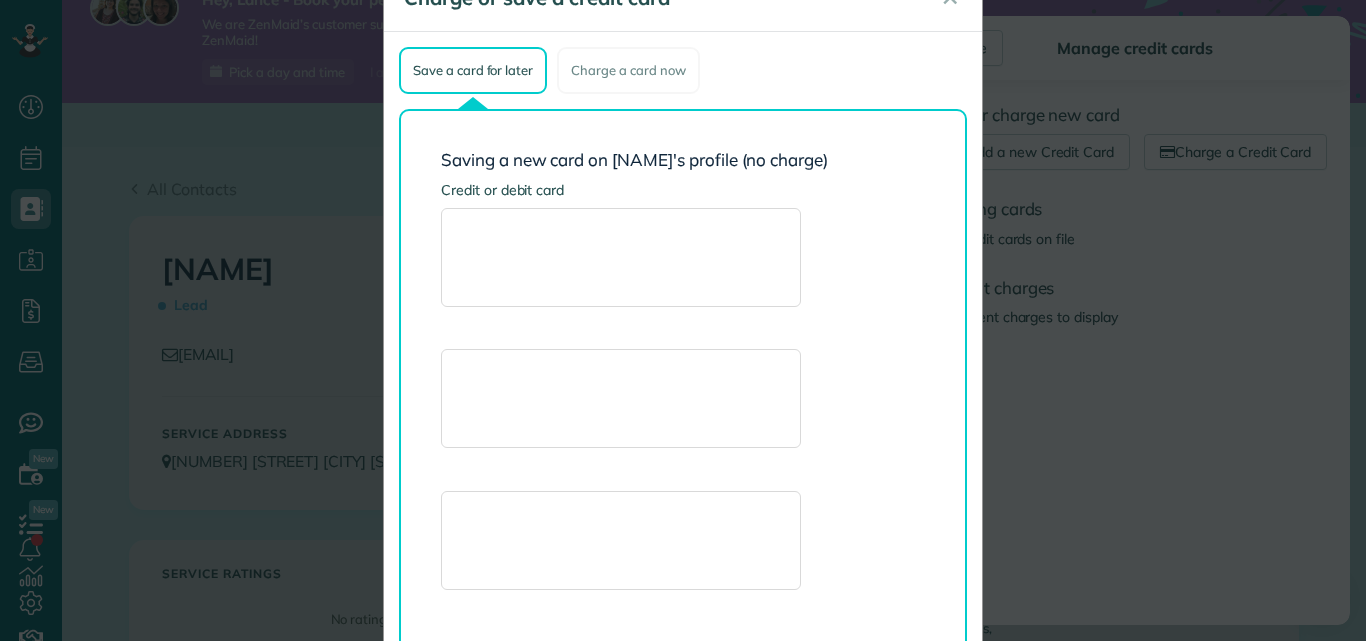 scroll, scrollTop: 0, scrollLeft: 0, axis: both 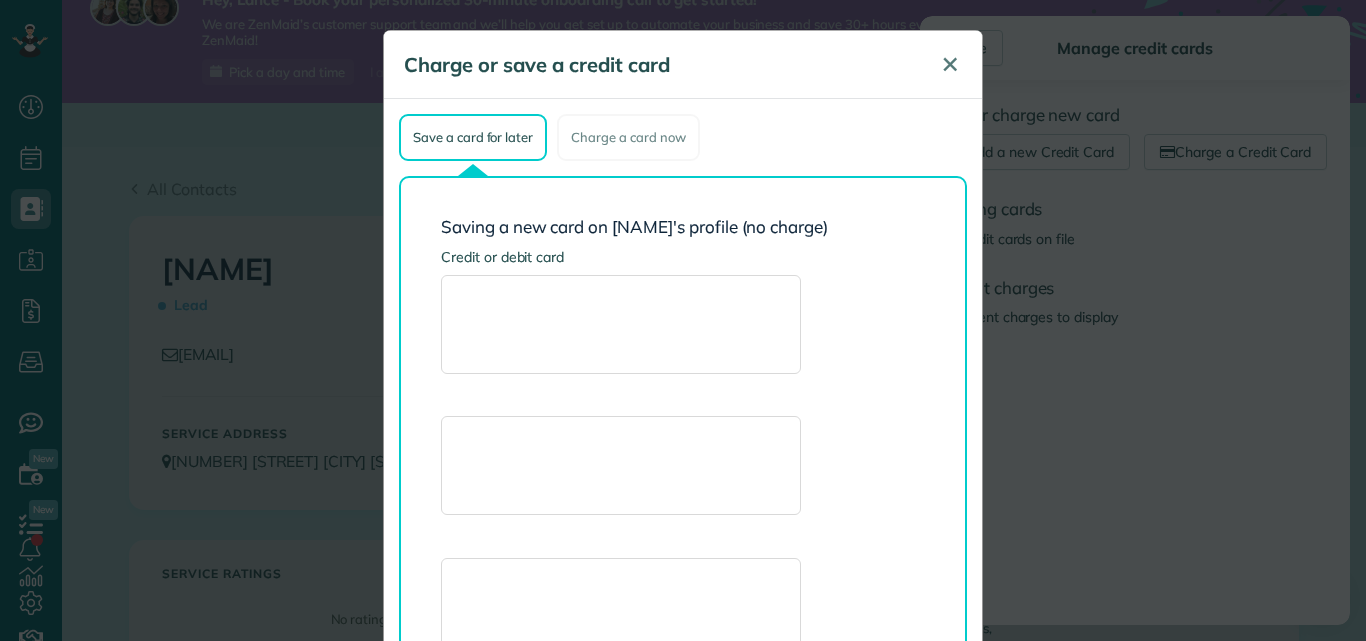 click on "✕" at bounding box center (950, 65) 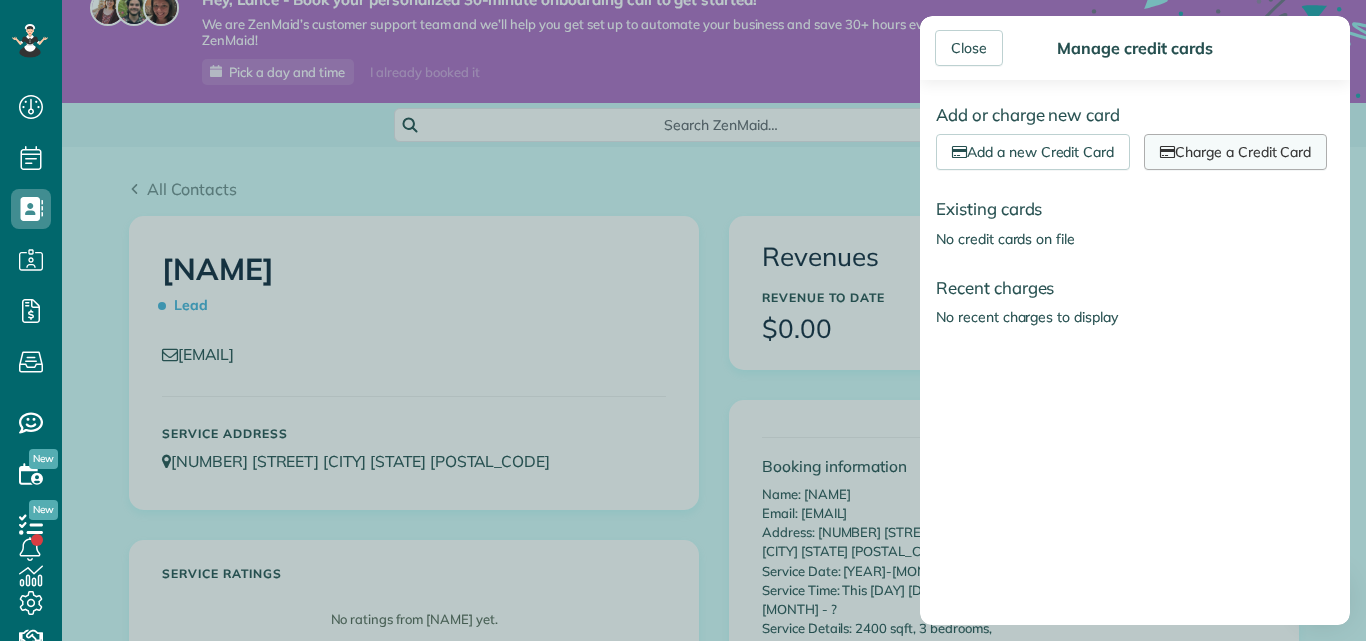 click on "Charge a Credit Card" at bounding box center (1235, 152) 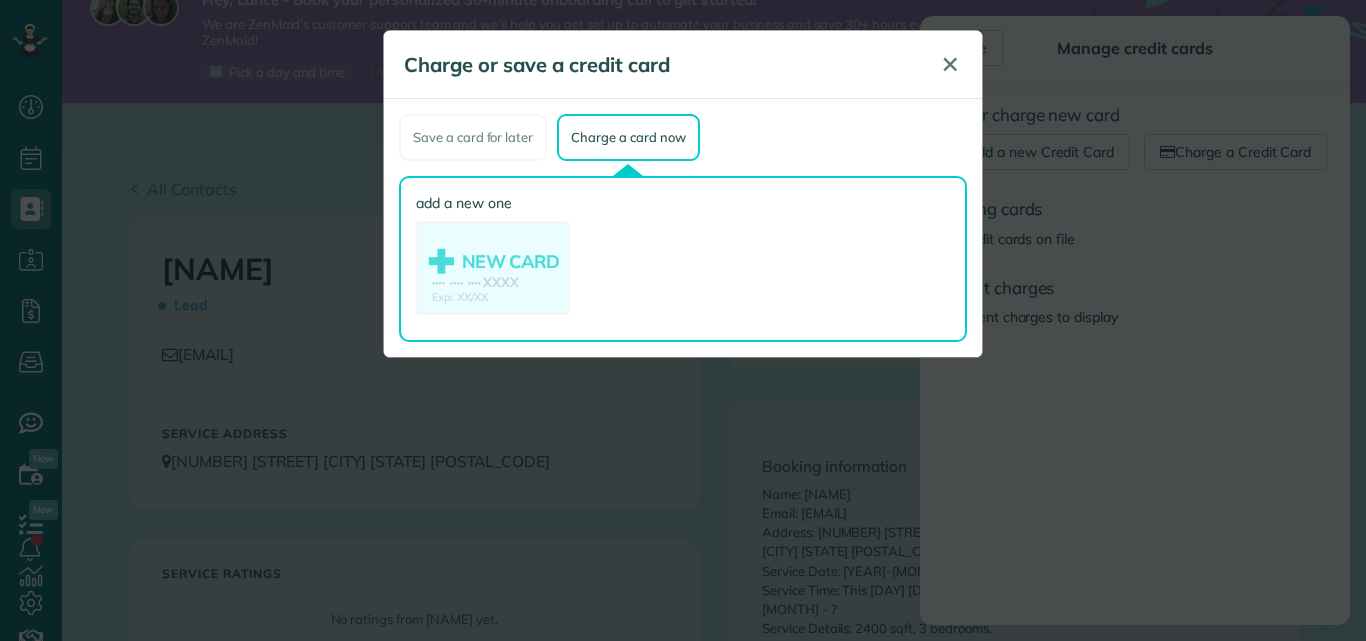 click on "✕" at bounding box center [950, 65] 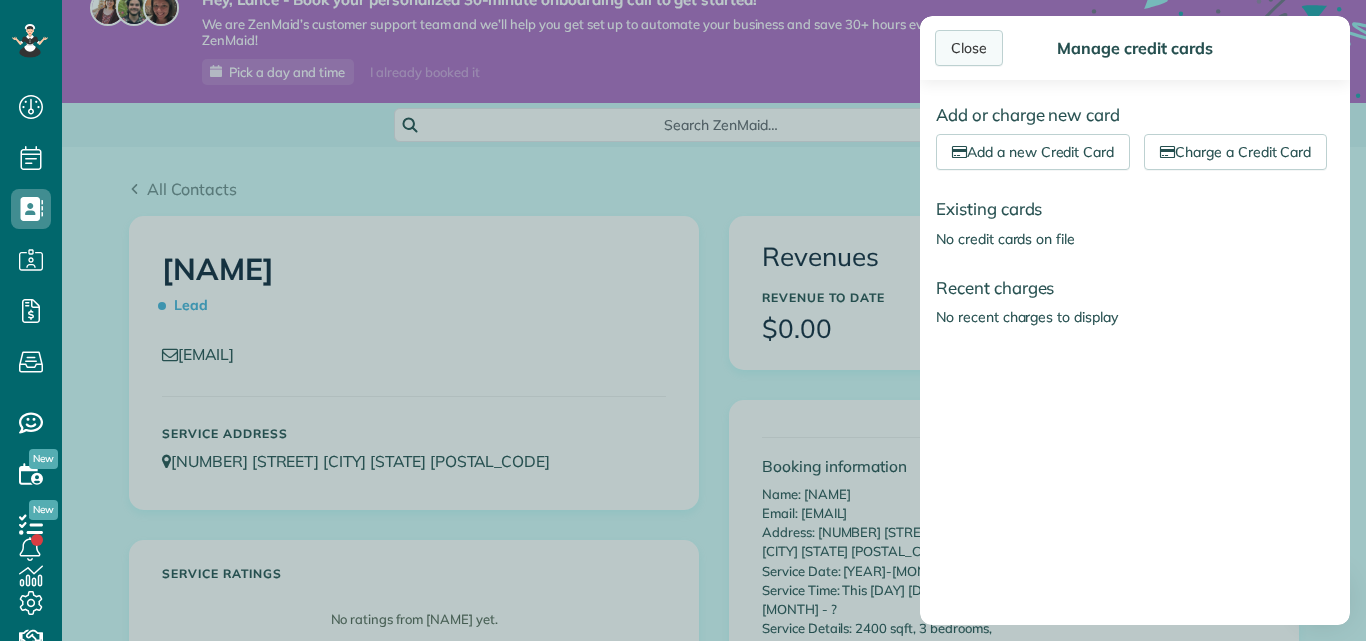 click on "Close" at bounding box center (969, 48) 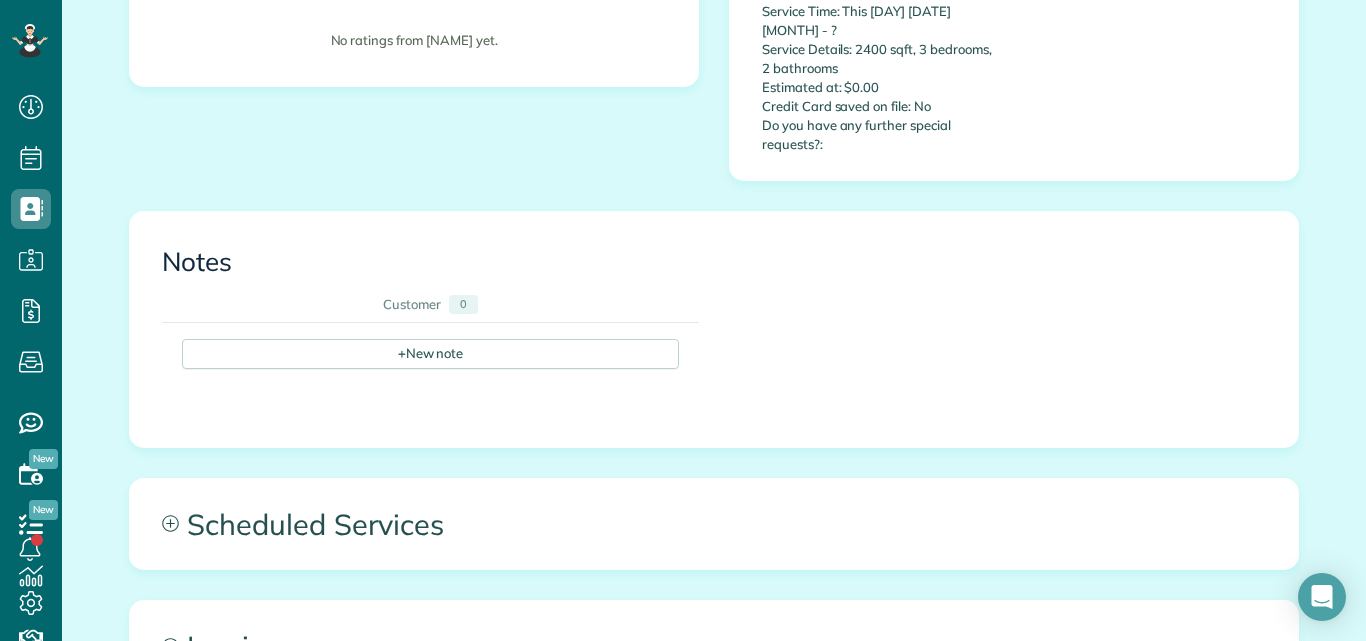 scroll, scrollTop: 0, scrollLeft: 0, axis: both 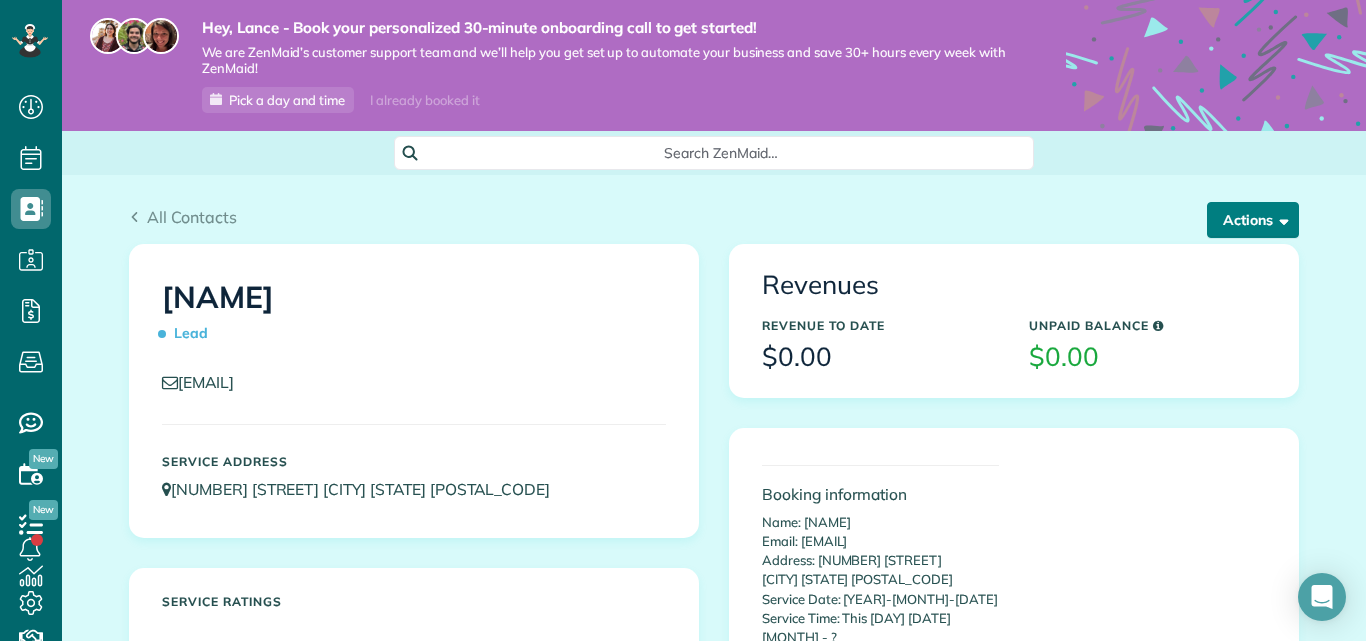 click on "Actions" at bounding box center [1253, 220] 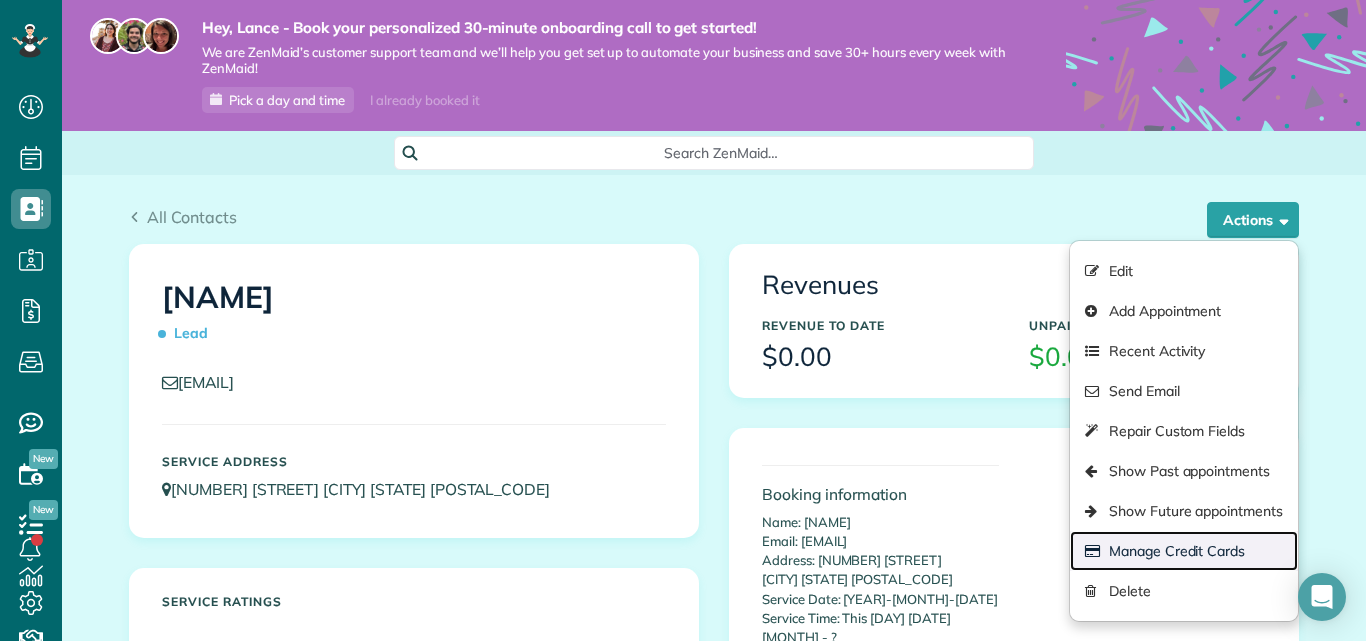click on "Manage Credit Cards" at bounding box center [1184, 551] 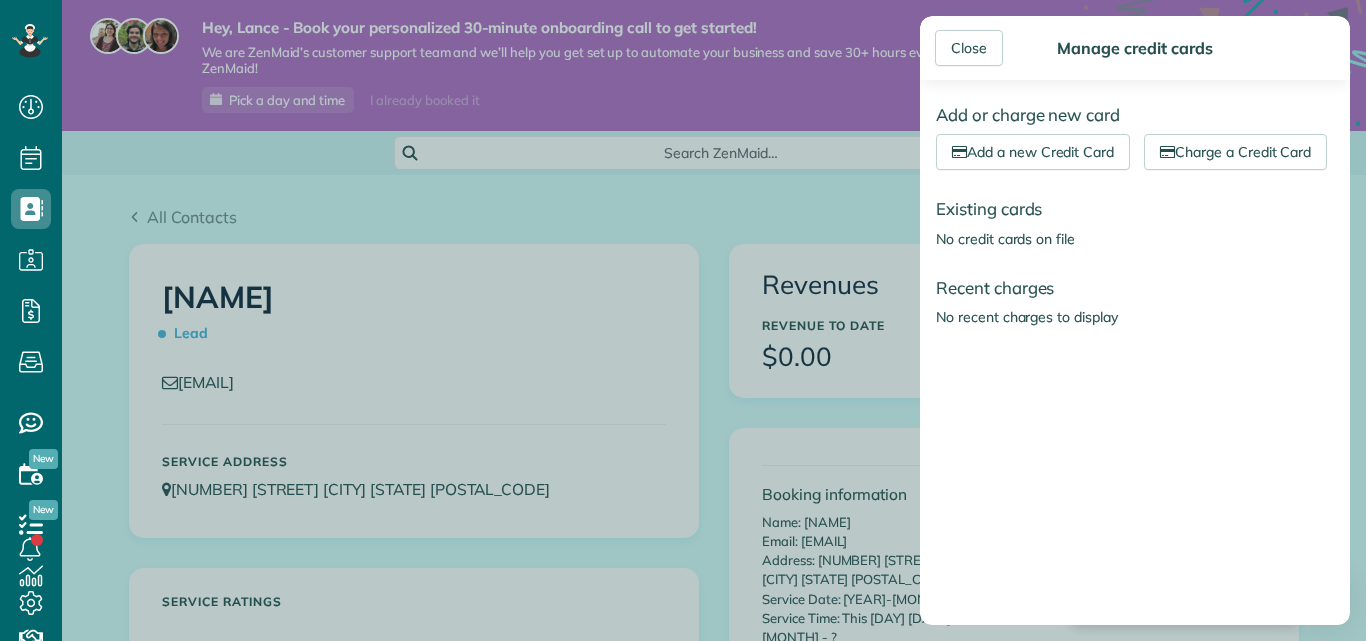 click on "Close
Manage credit cards
Add or charge new card
Add a new Credit Card
Charge a Credit Card
Existing cards
No credit cards on file
Recent charges
No recent charges to display" at bounding box center (683, 320) 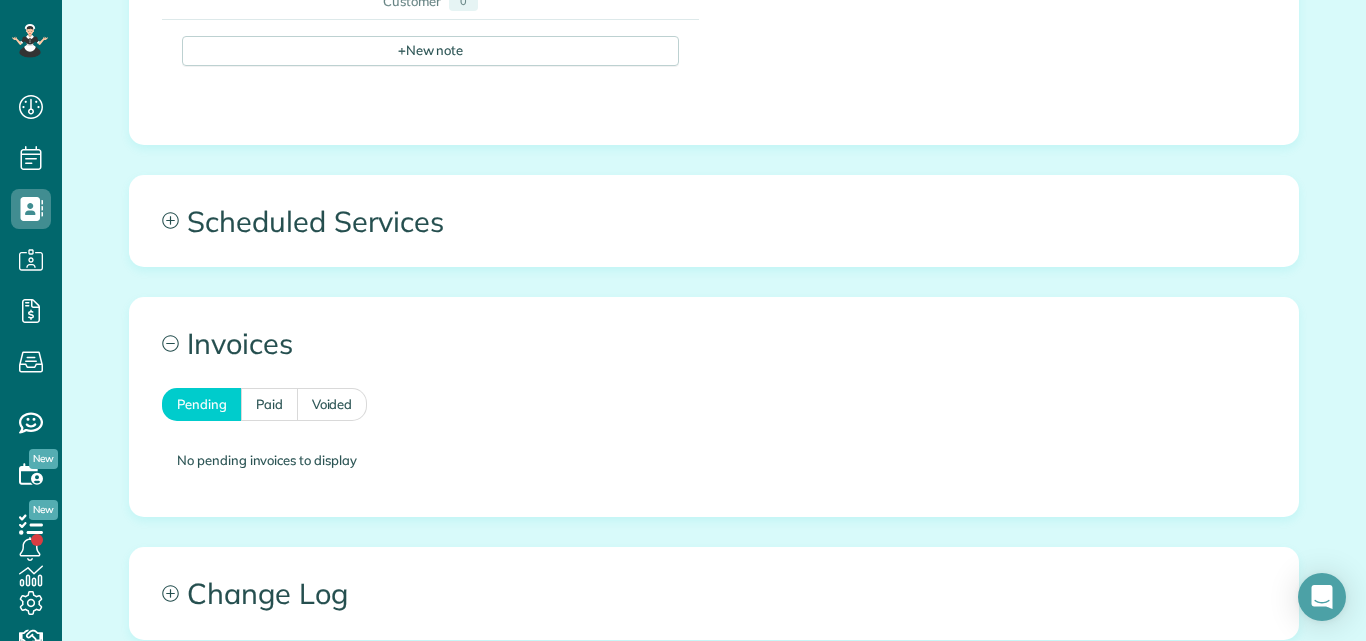 scroll, scrollTop: 911, scrollLeft: 0, axis: vertical 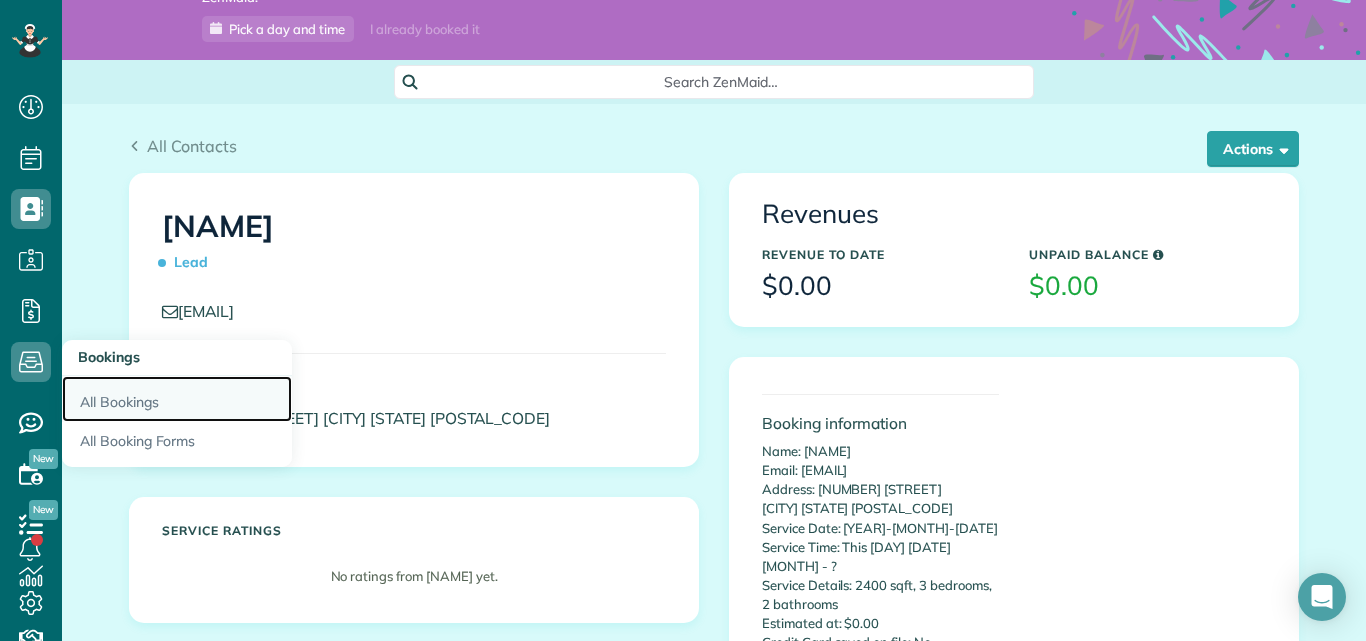 click on "All Bookings" at bounding box center [177, 399] 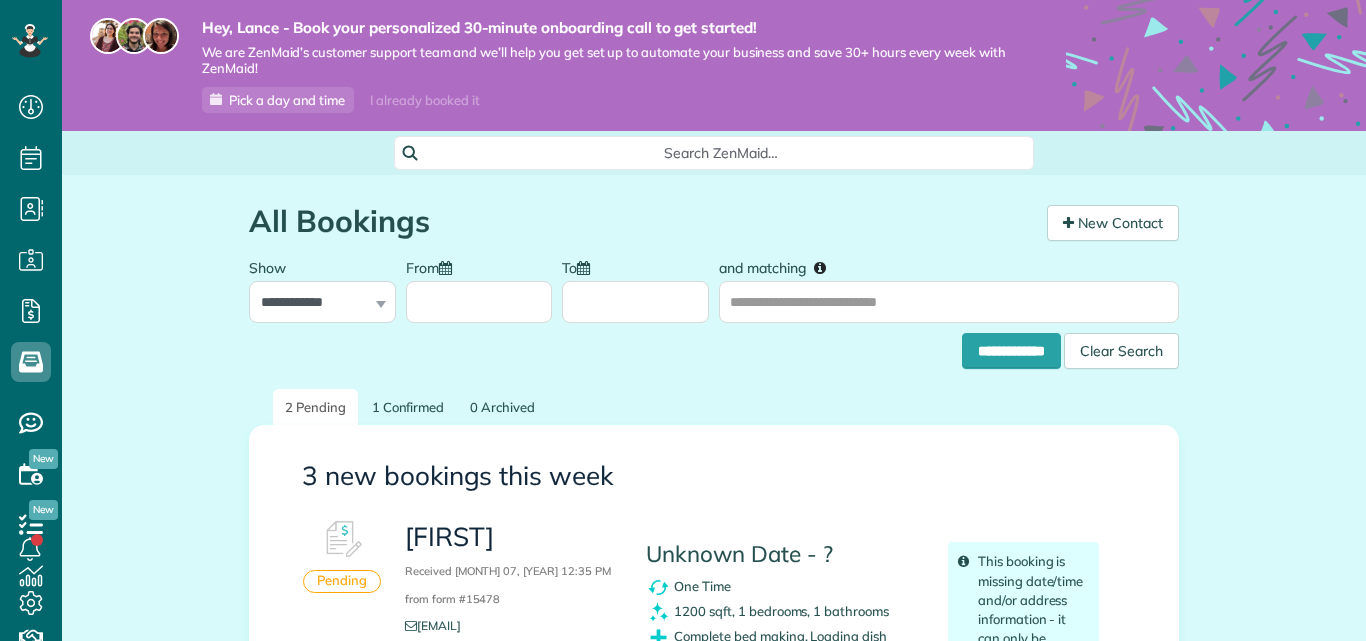 scroll, scrollTop: 0, scrollLeft: 0, axis: both 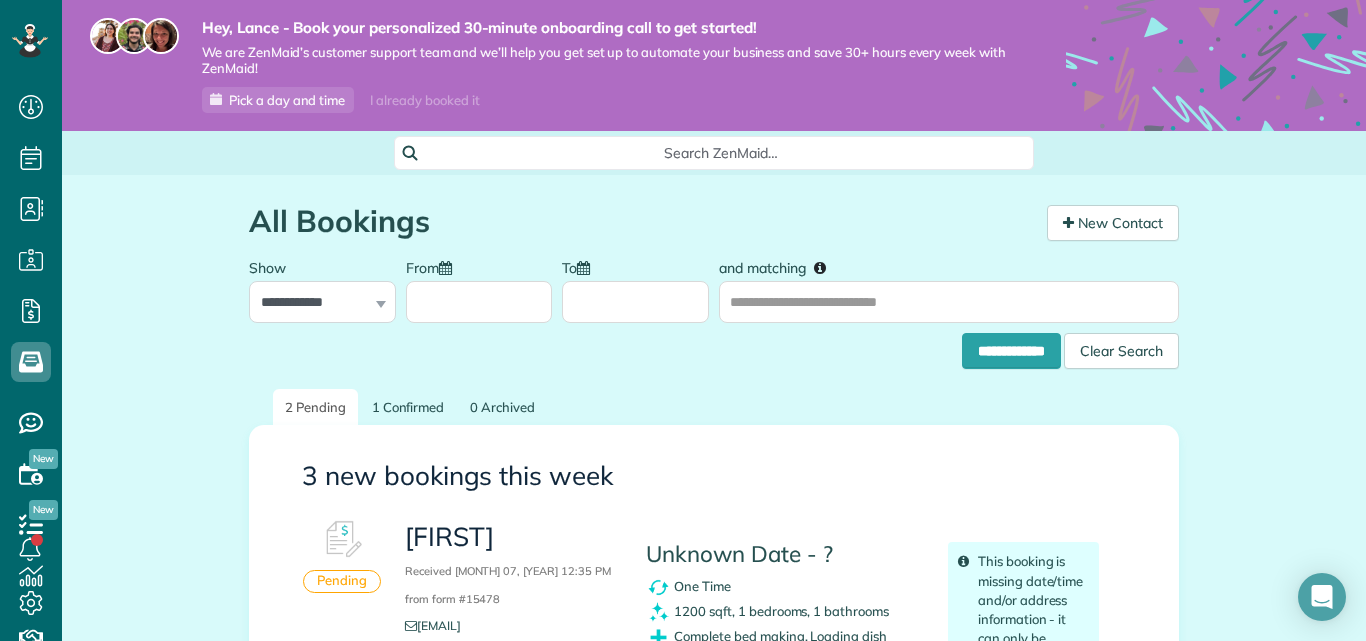 click on "[NUMBER] [STREET]
[CITY] [STATE]  [POSTAL_CODE]" at bounding box center (714, 829) 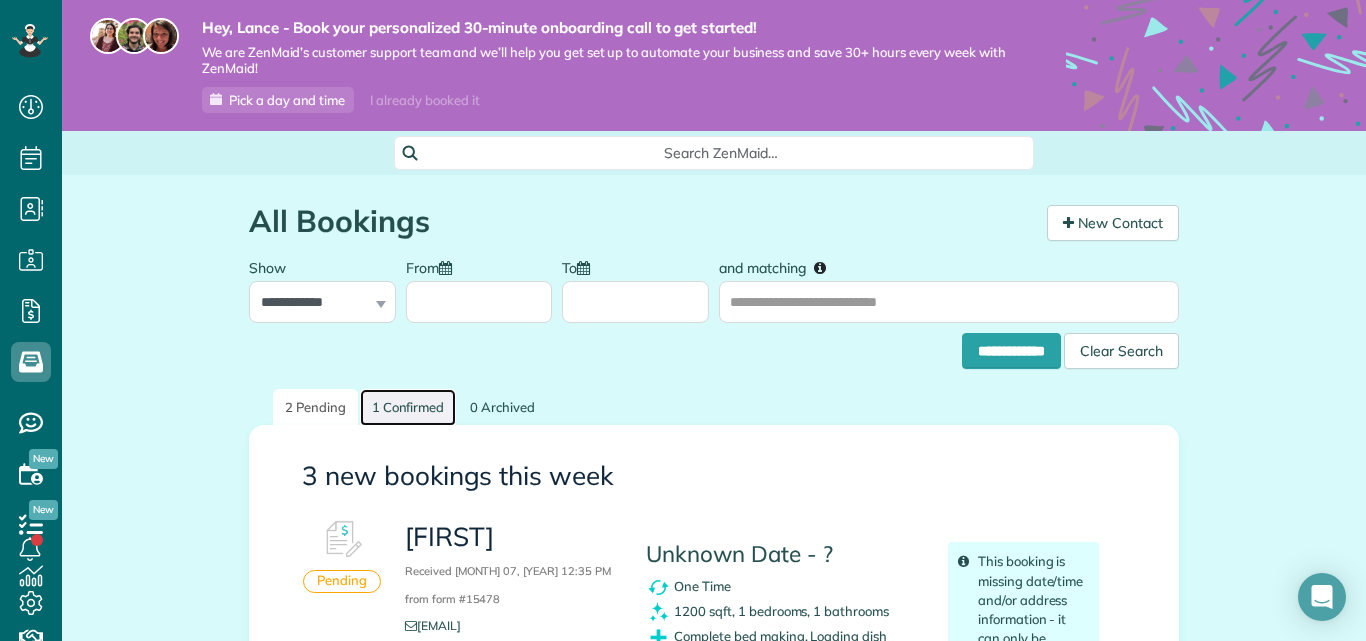 click on "1 Confirmed" at bounding box center [408, 407] 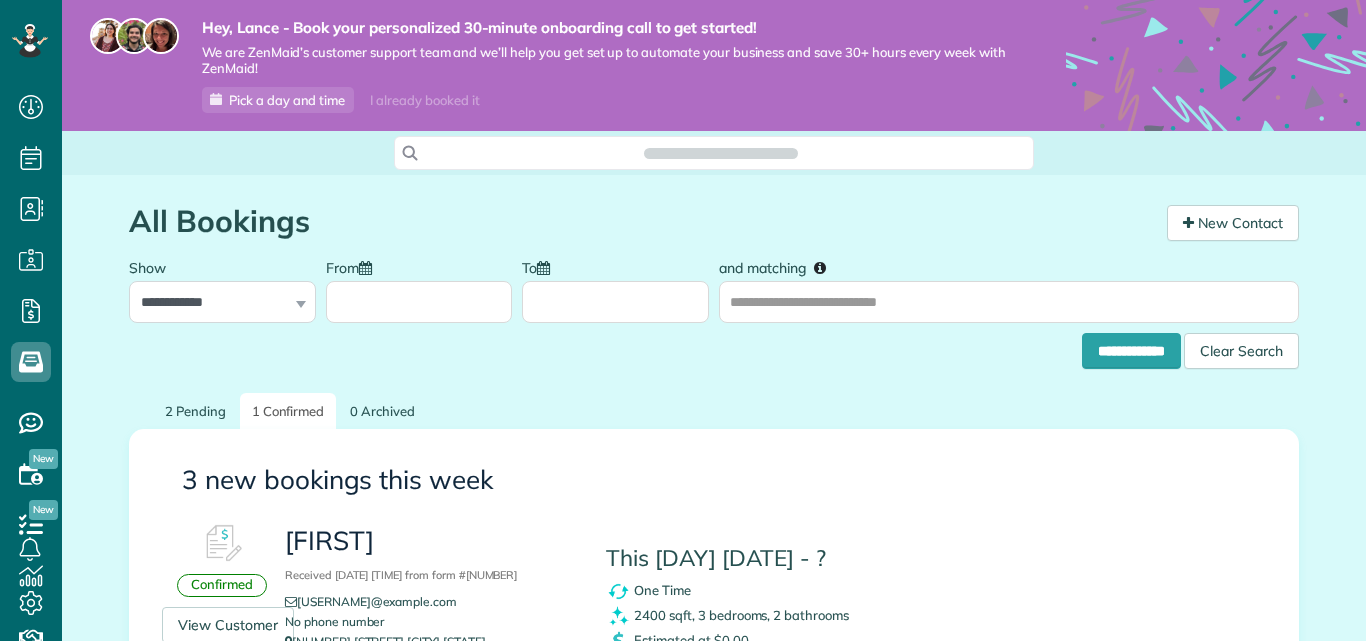 scroll, scrollTop: 0, scrollLeft: 0, axis: both 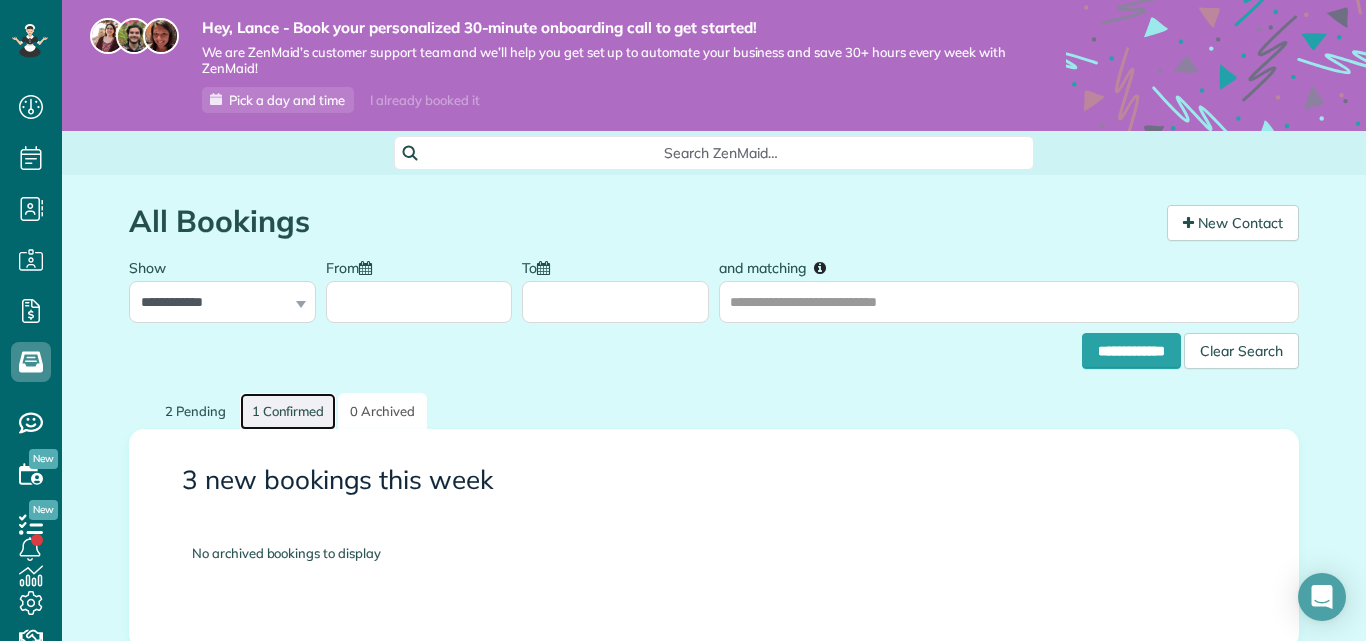 click on "1 Confirmed" at bounding box center (288, 411) 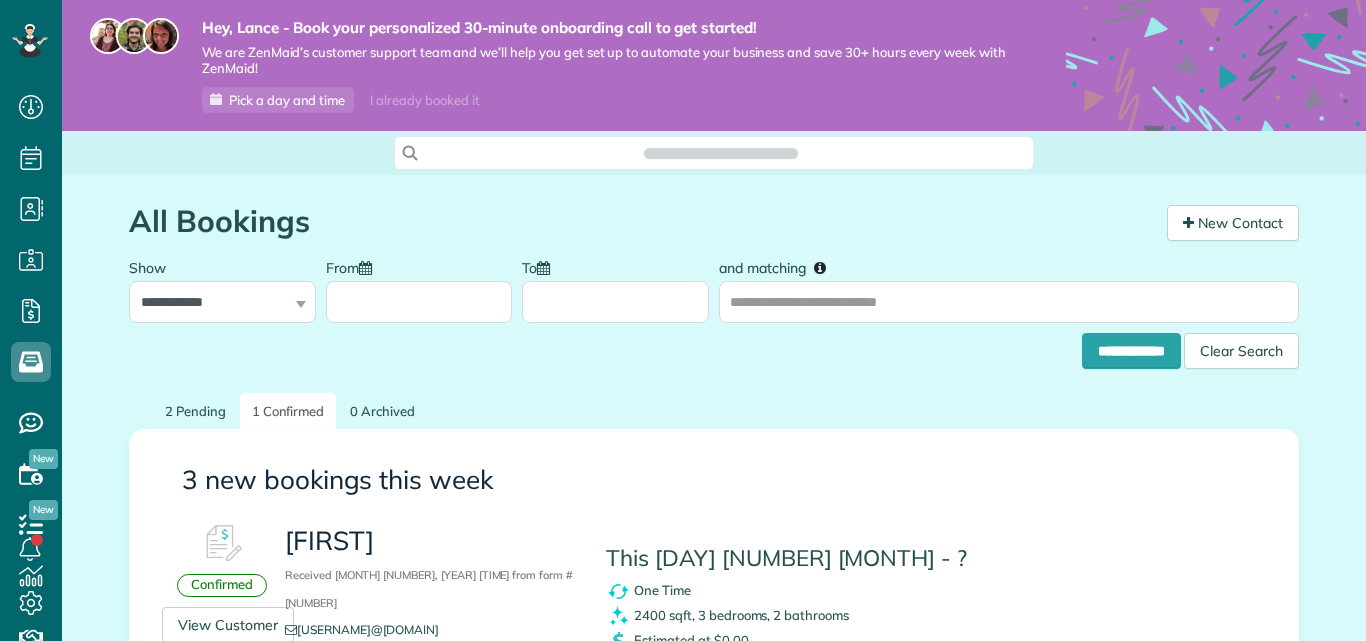 scroll, scrollTop: 0, scrollLeft: 0, axis: both 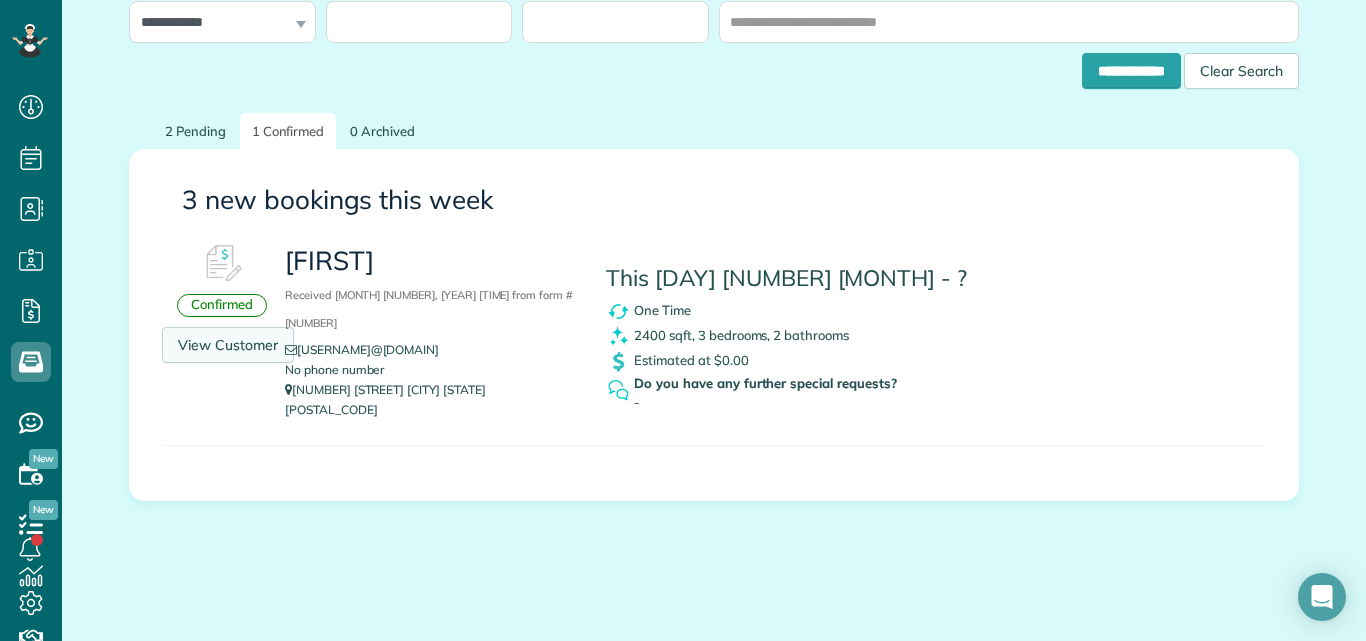 click on "View Customer" at bounding box center (228, 345) 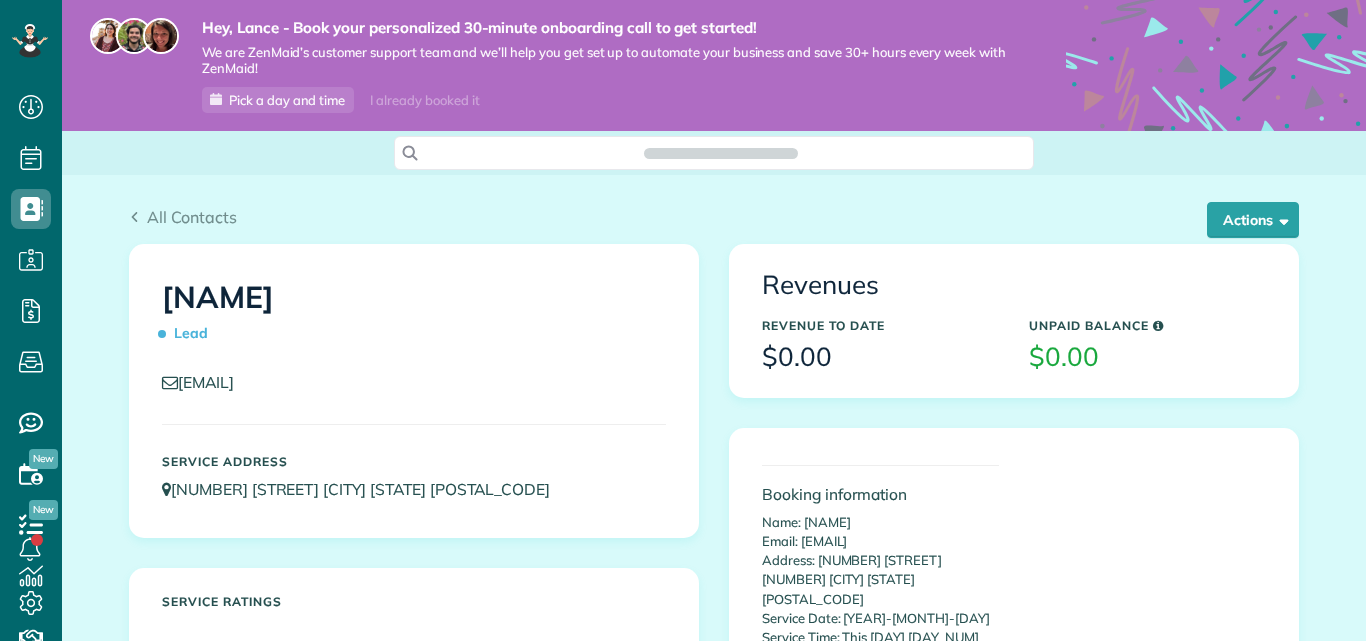 scroll, scrollTop: 0, scrollLeft: 0, axis: both 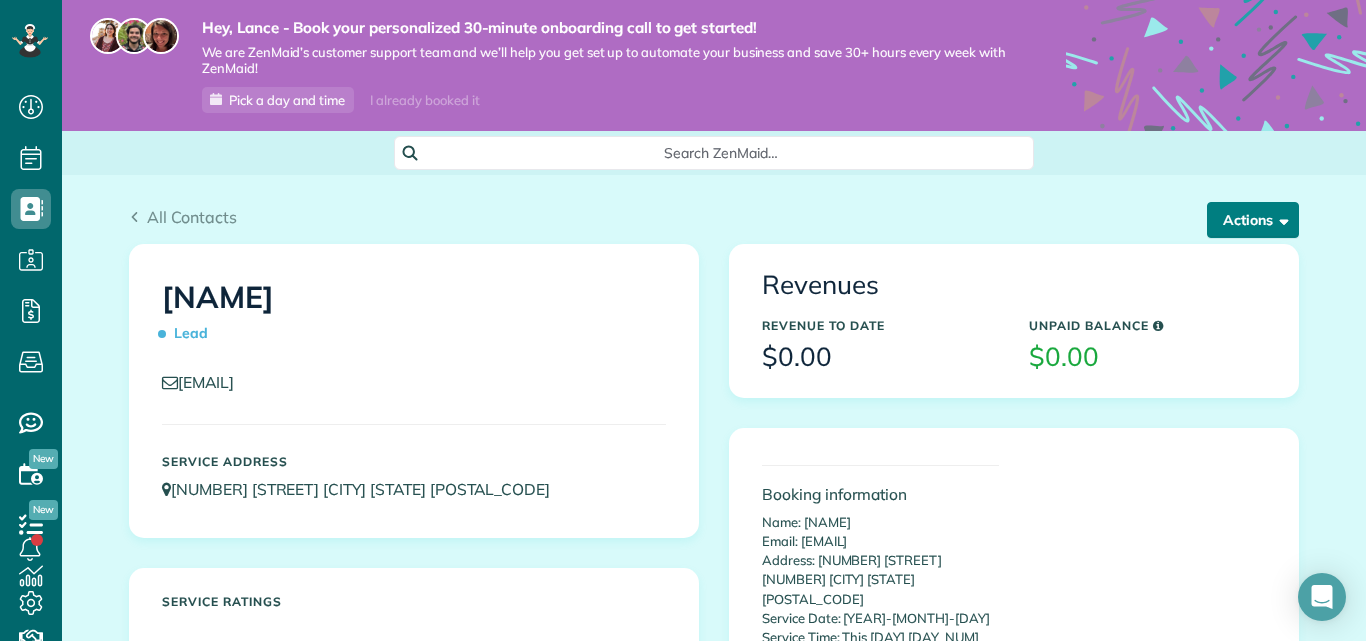 click on "Actions" at bounding box center [1253, 220] 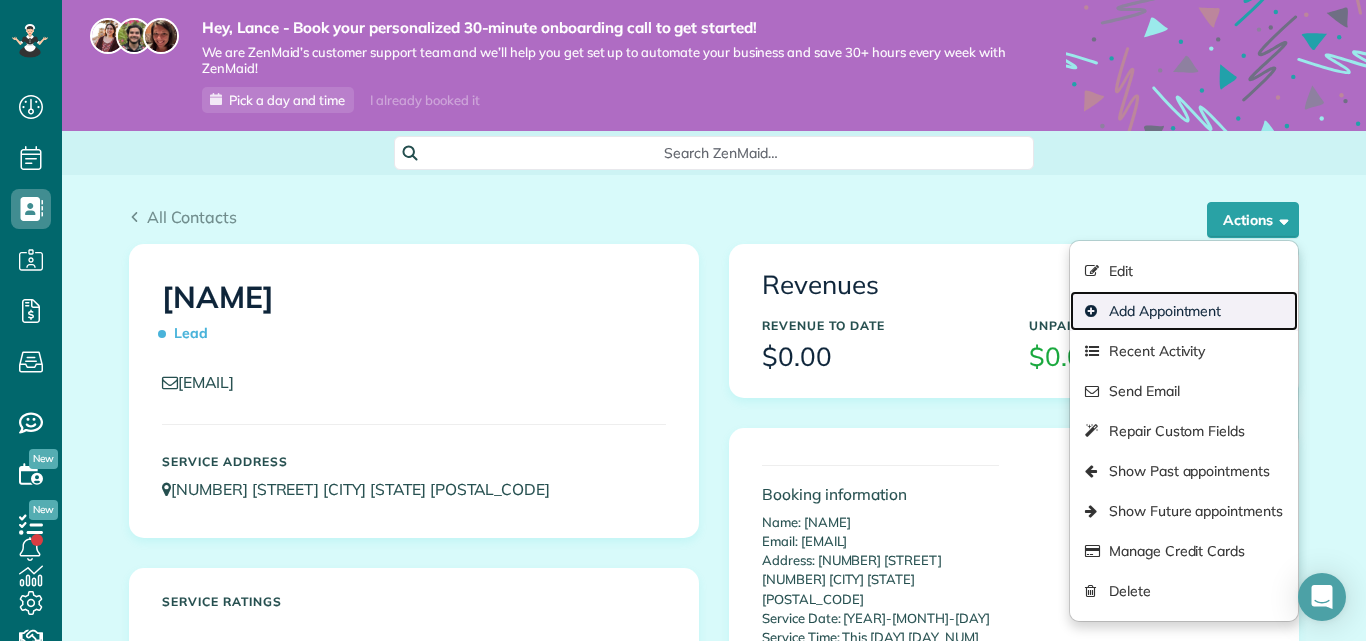 click on "Add Appointment" at bounding box center [1184, 311] 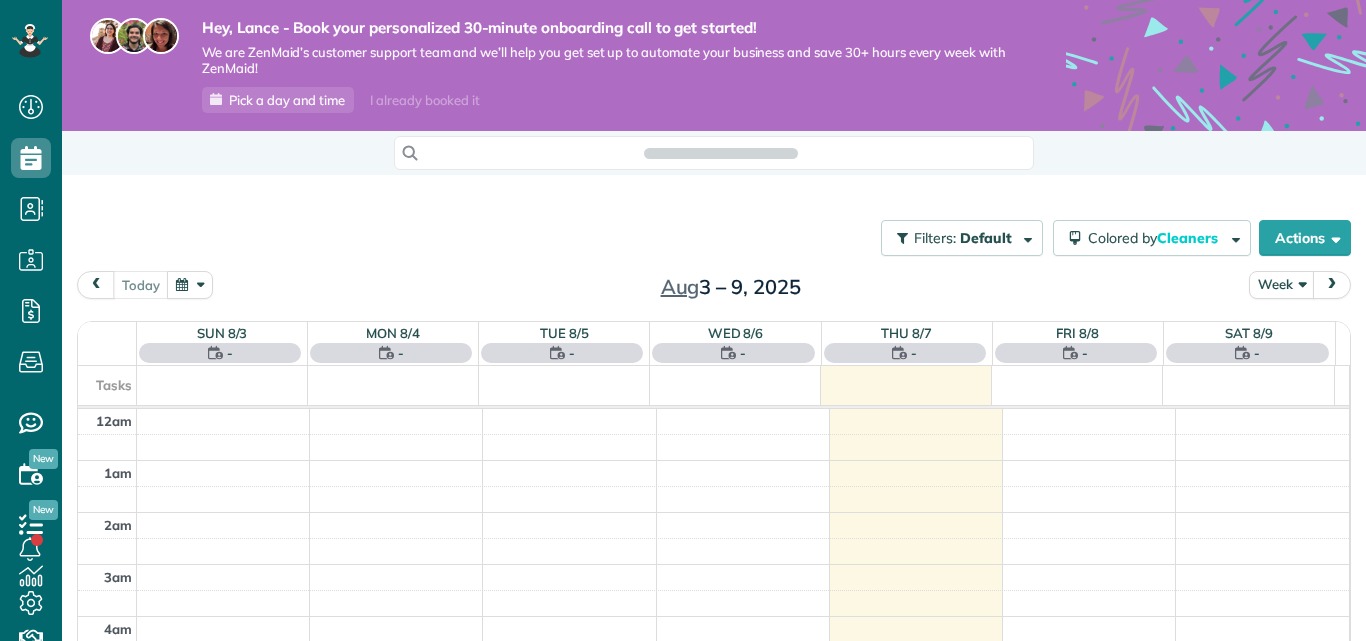 scroll, scrollTop: 0, scrollLeft: 0, axis: both 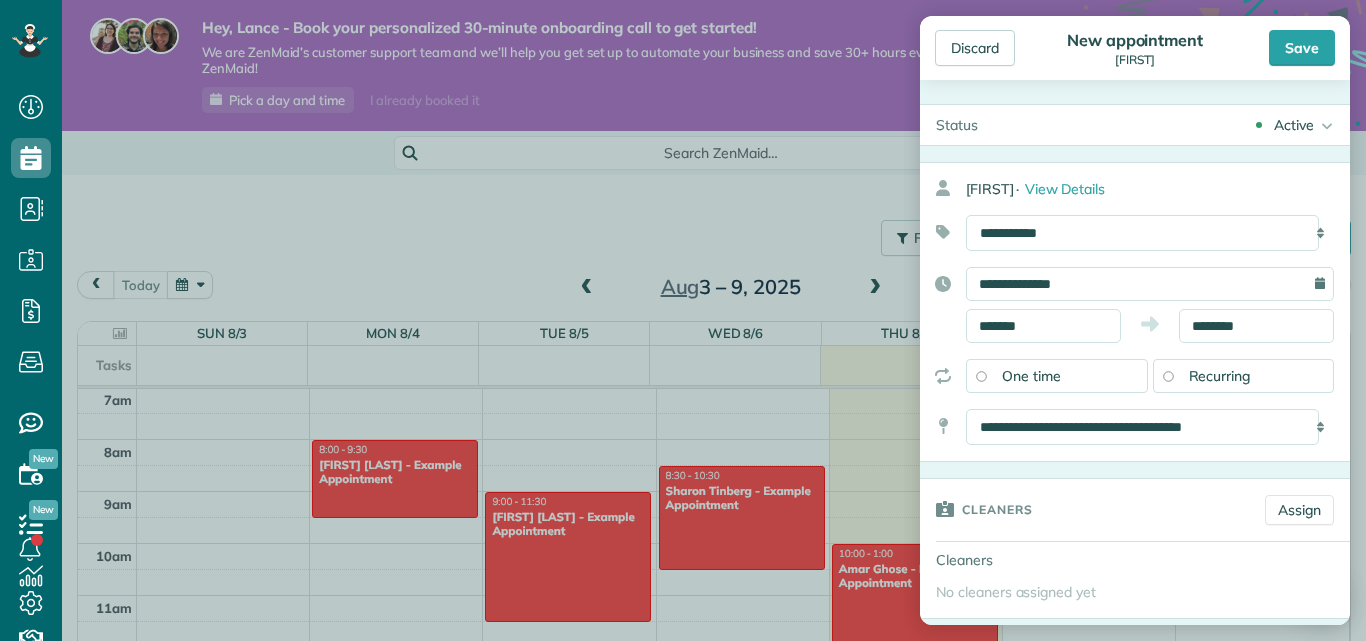 click on "One time" at bounding box center (1057, 376) 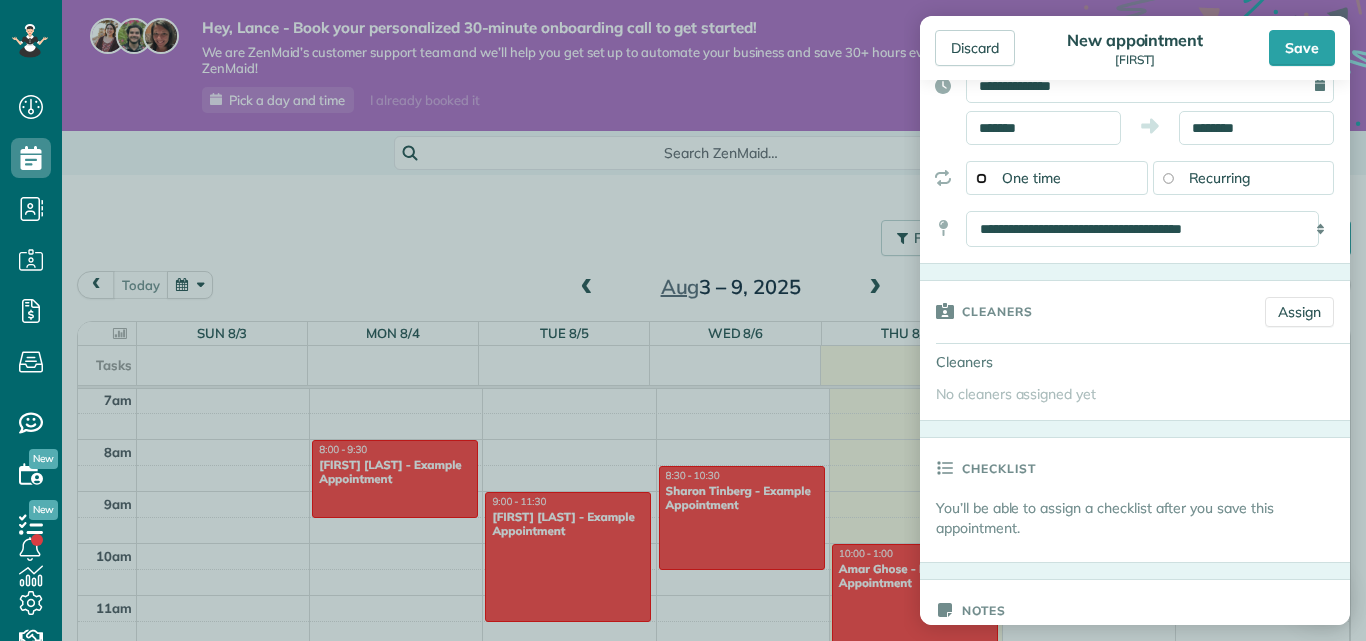scroll, scrollTop: 201, scrollLeft: 0, axis: vertical 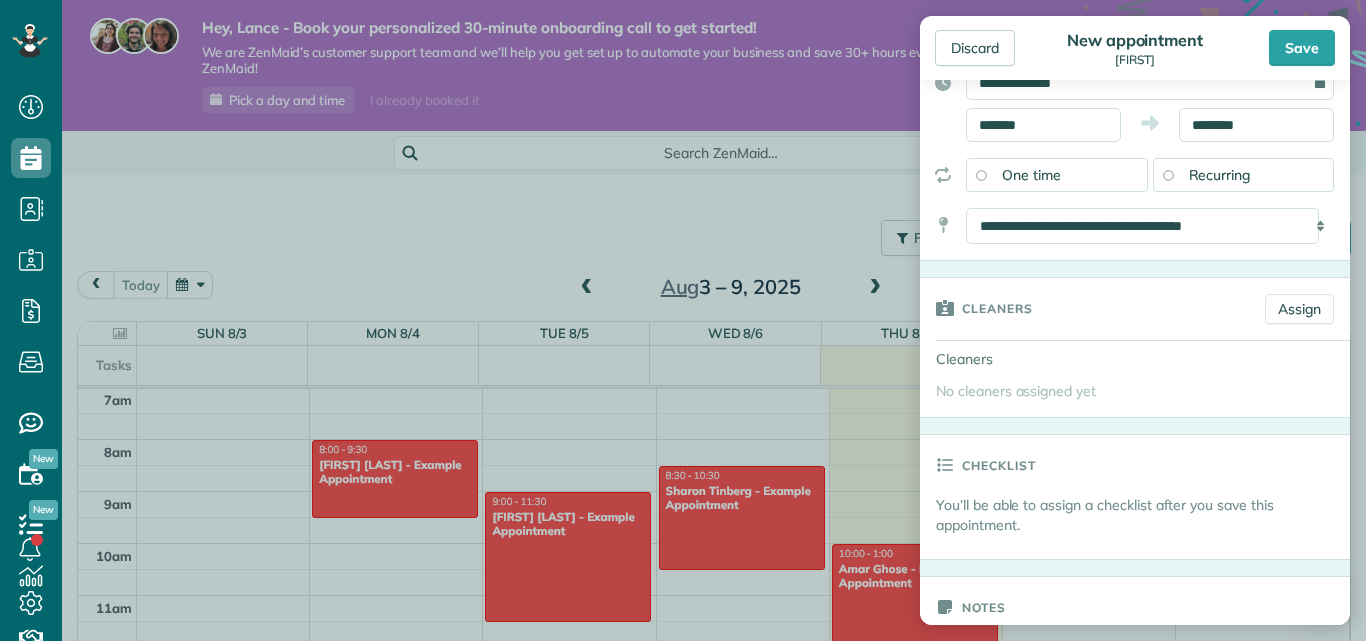 click on "Cleaners
Assign" at bounding box center [1135, 309] 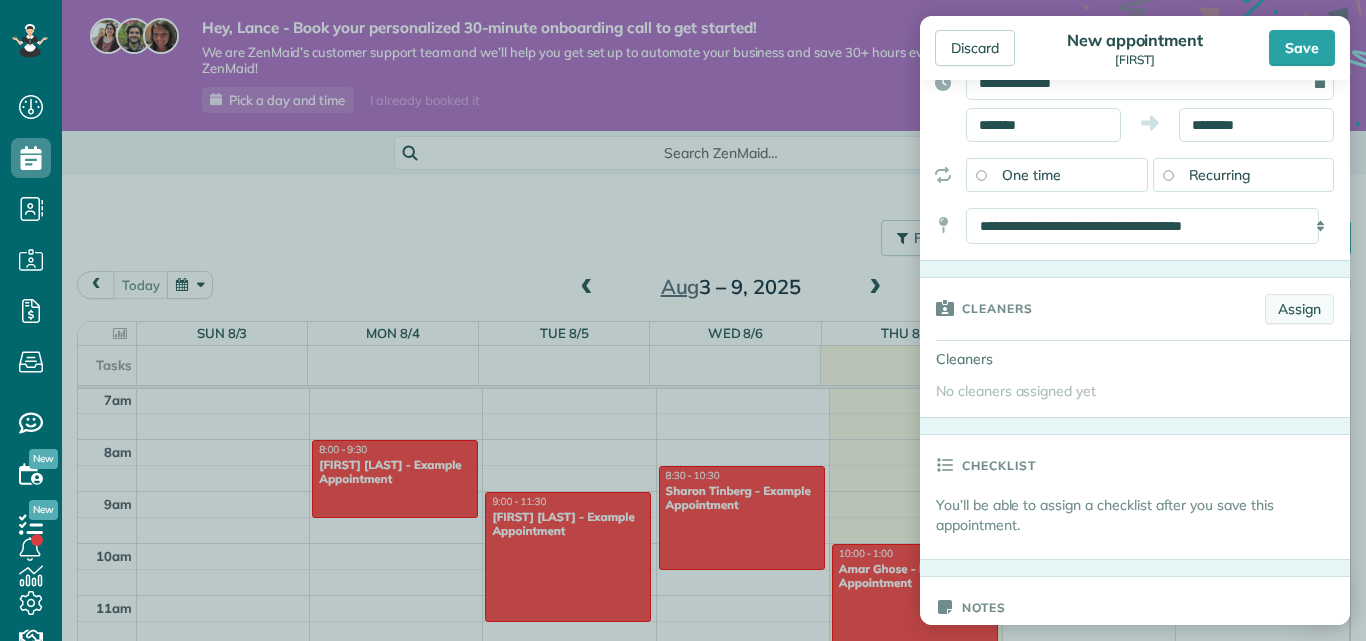 click on "Assign" at bounding box center [1299, 309] 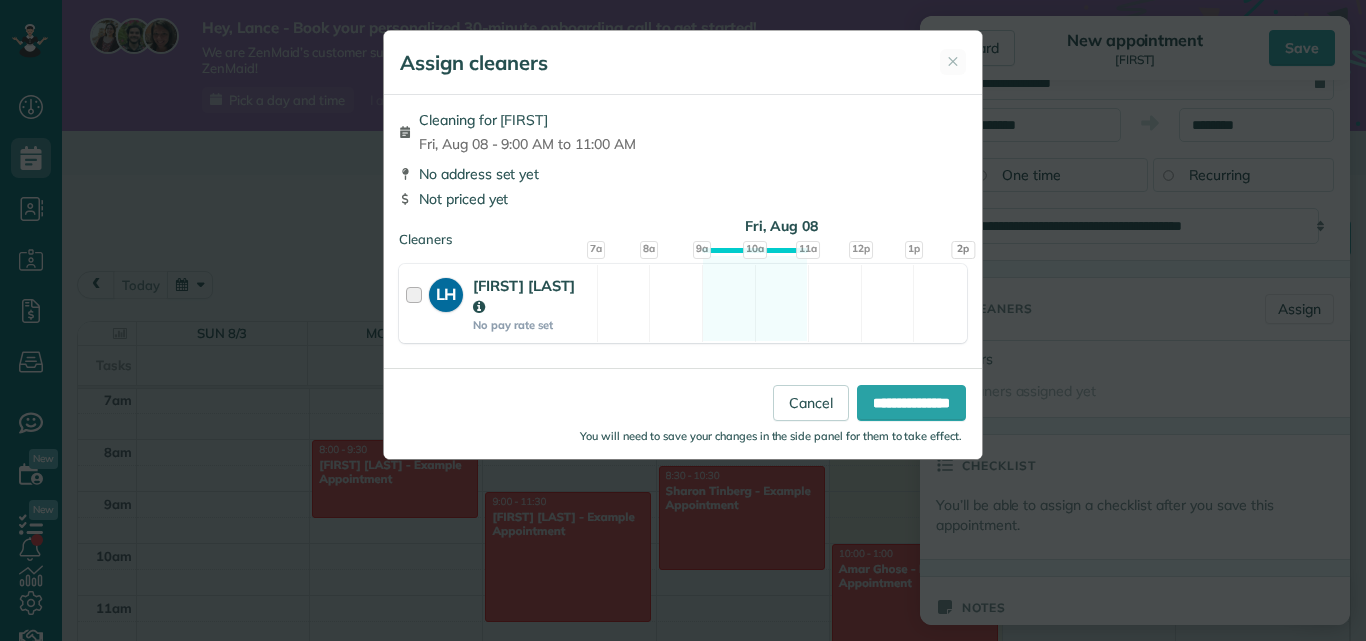click at bounding box center (417, 303) 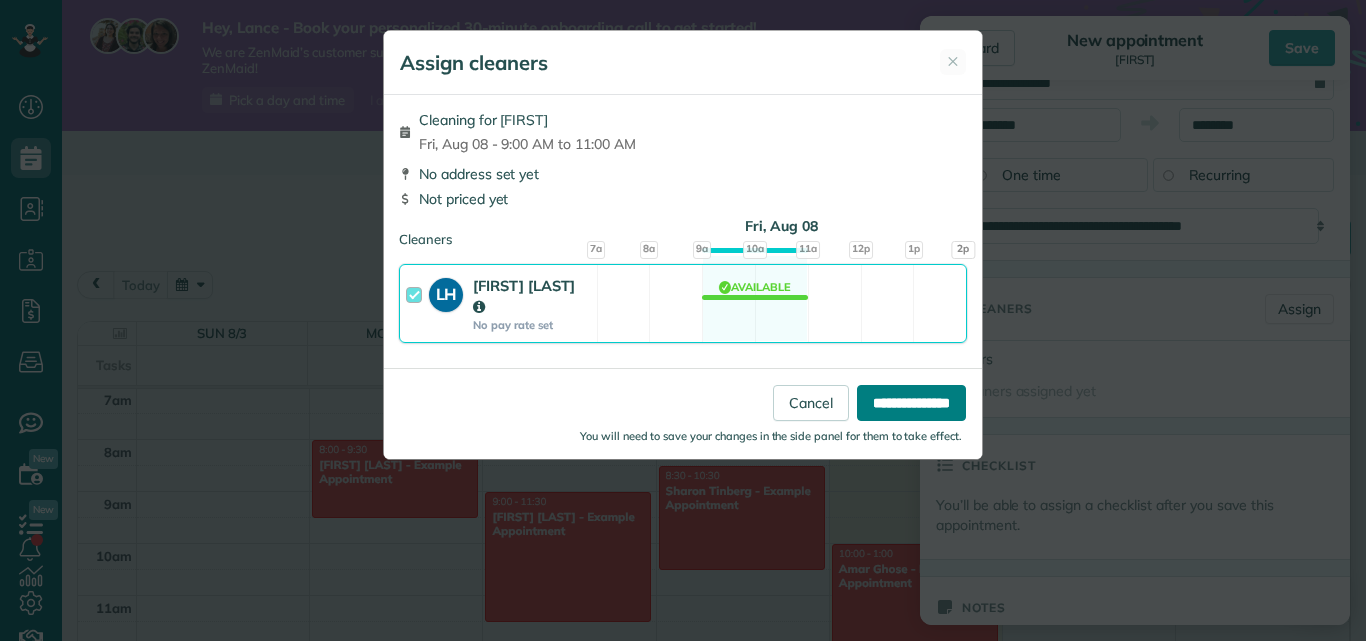 click on "**********" at bounding box center (911, 403) 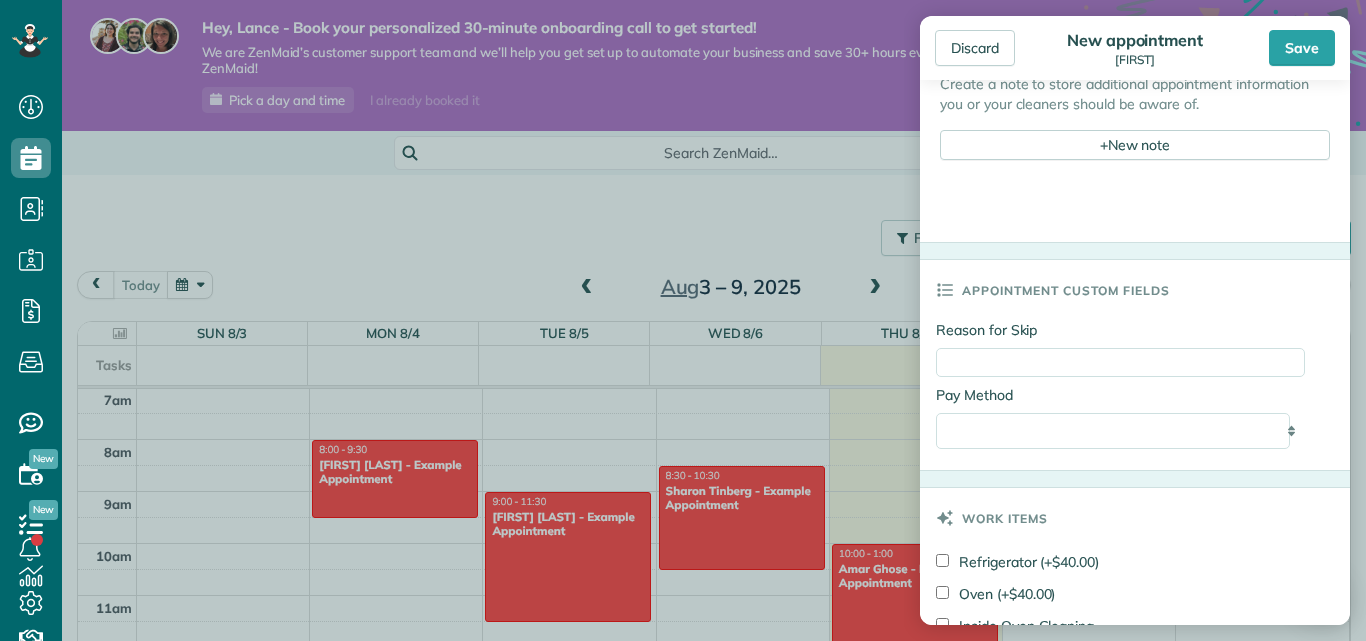 scroll, scrollTop: 852, scrollLeft: 0, axis: vertical 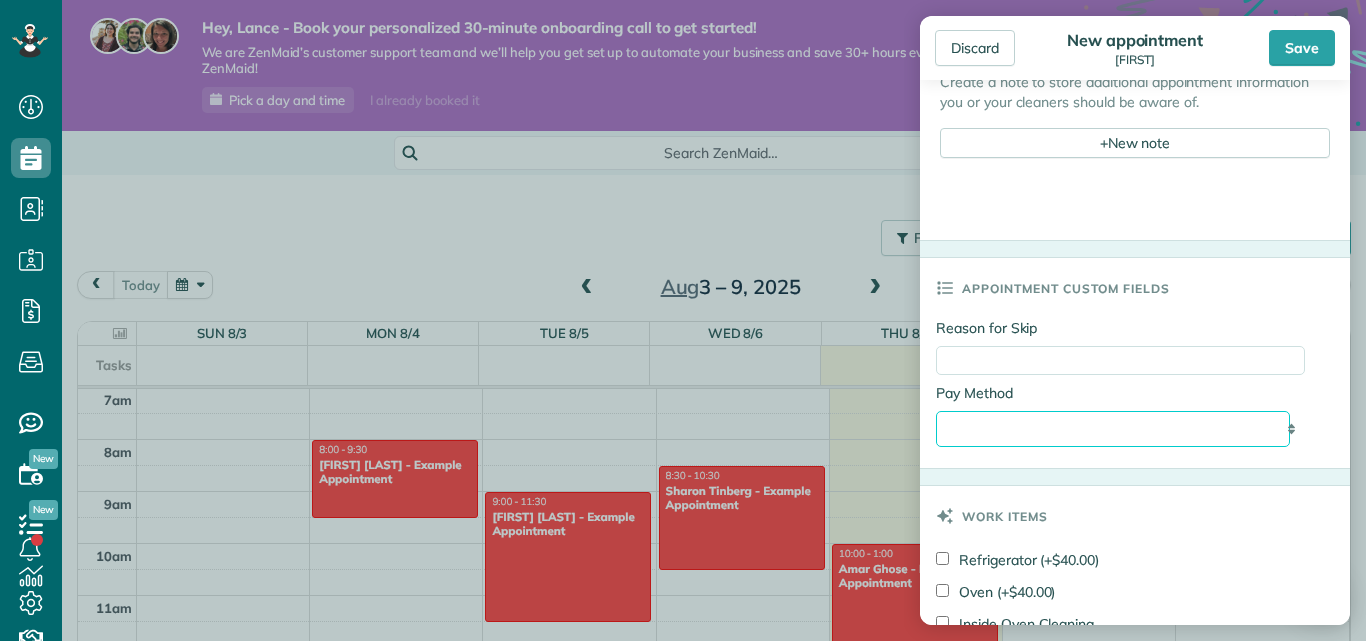 click on "**********" at bounding box center [1113, 429] 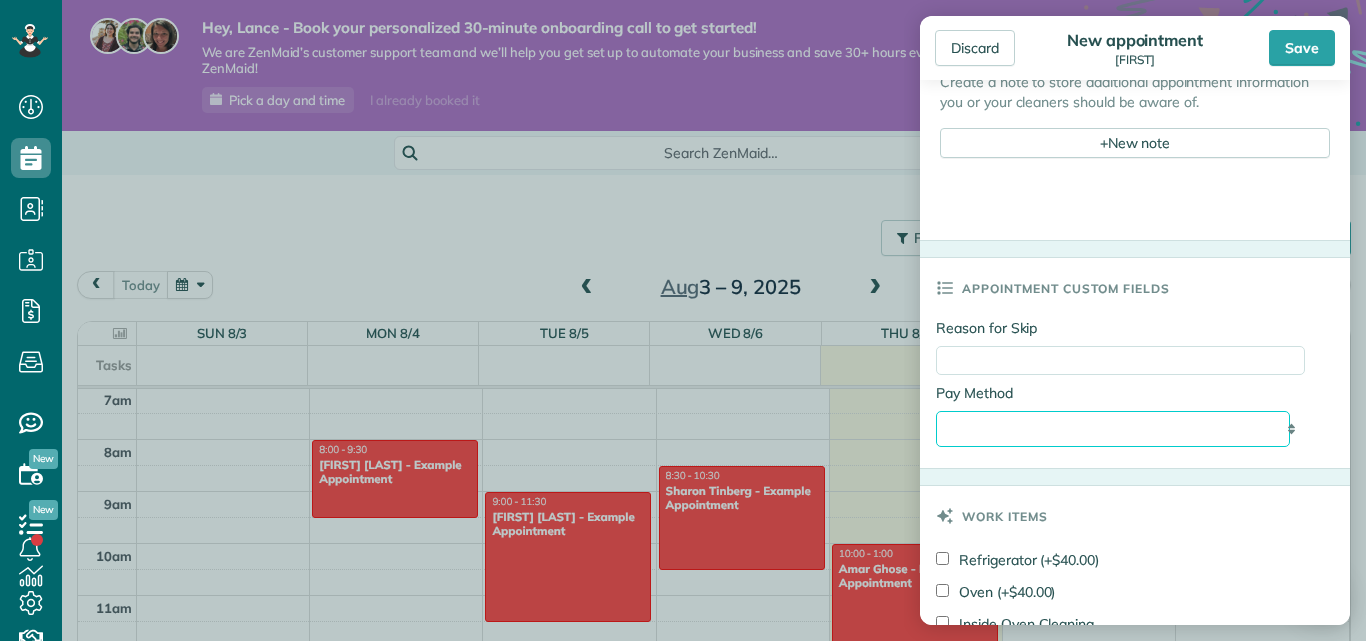 select on "**********" 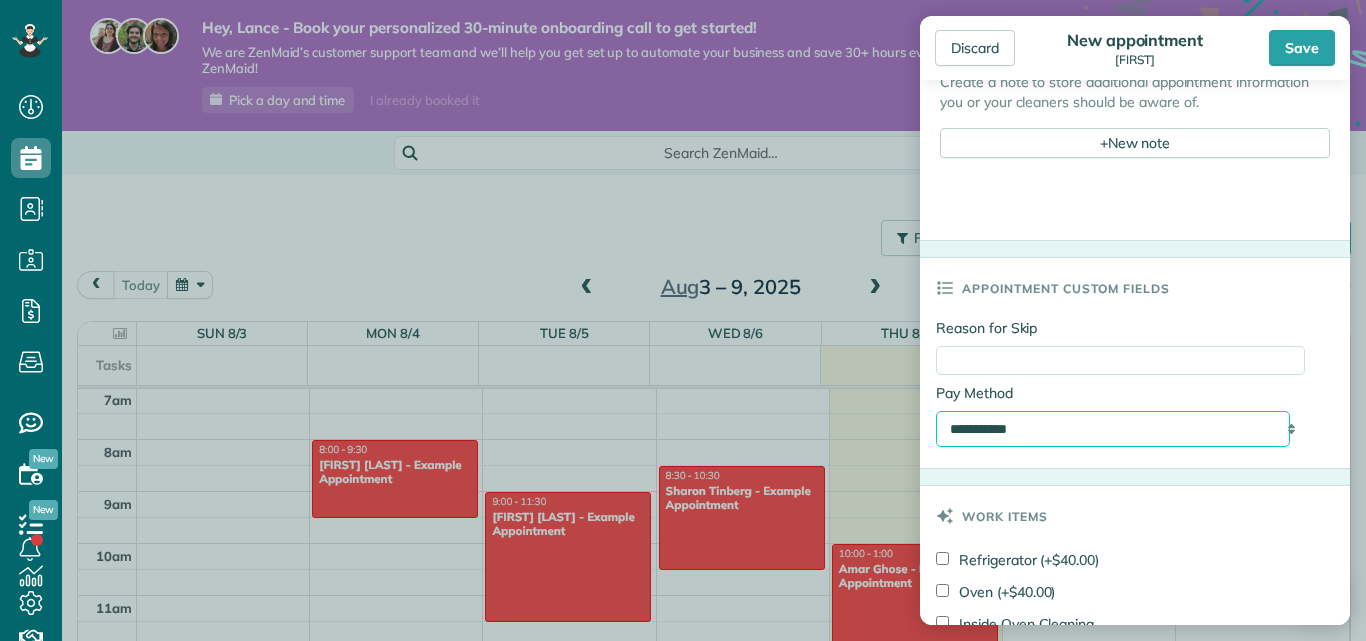 click on "**********" at bounding box center [1113, 429] 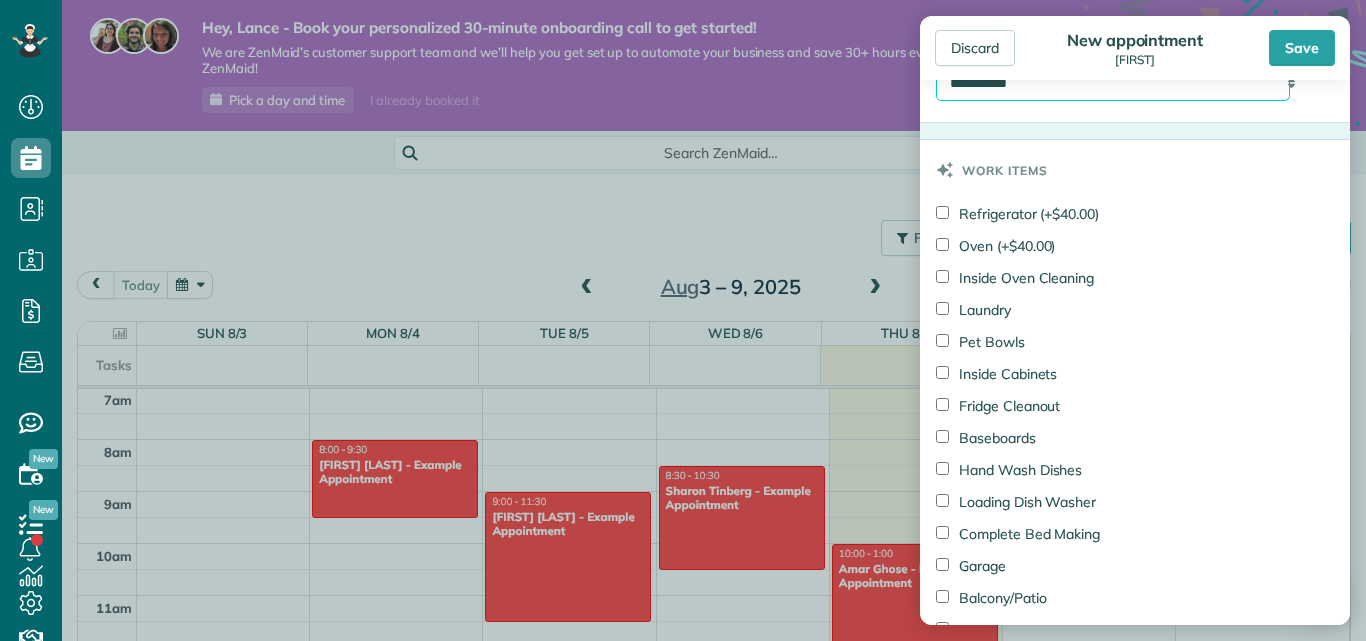 scroll, scrollTop: 1197, scrollLeft: 0, axis: vertical 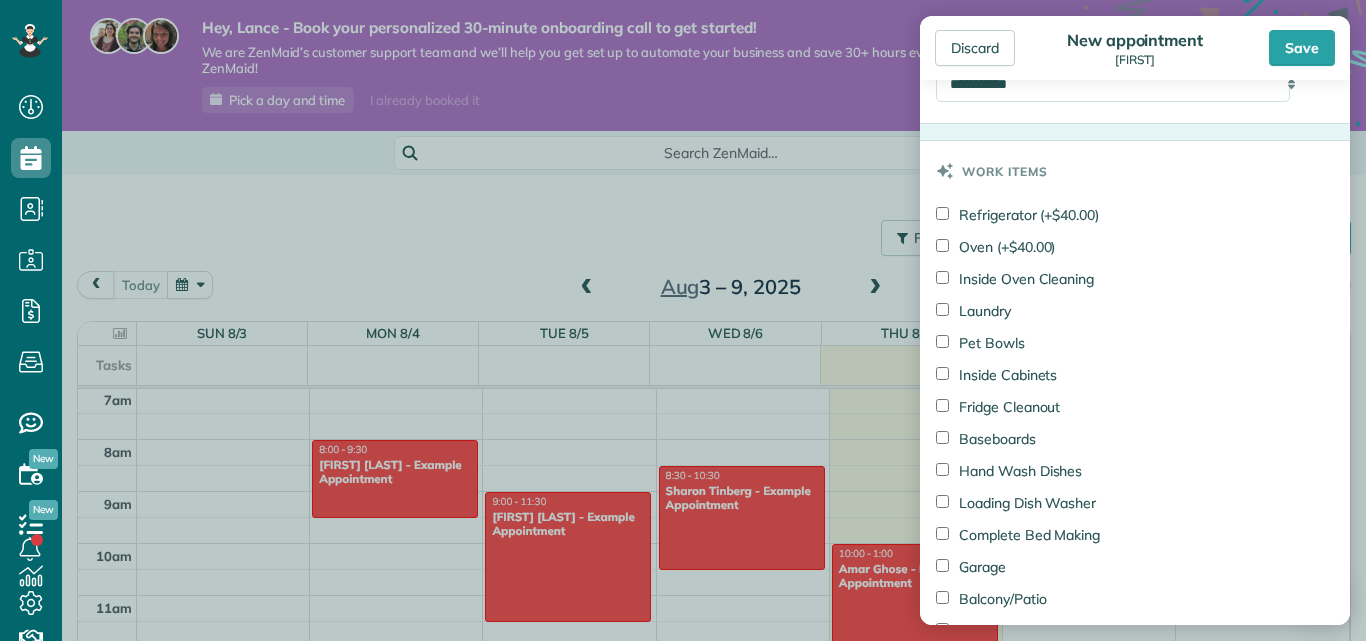 click on "Inside Oven Cleaning" at bounding box center (1015, 279) 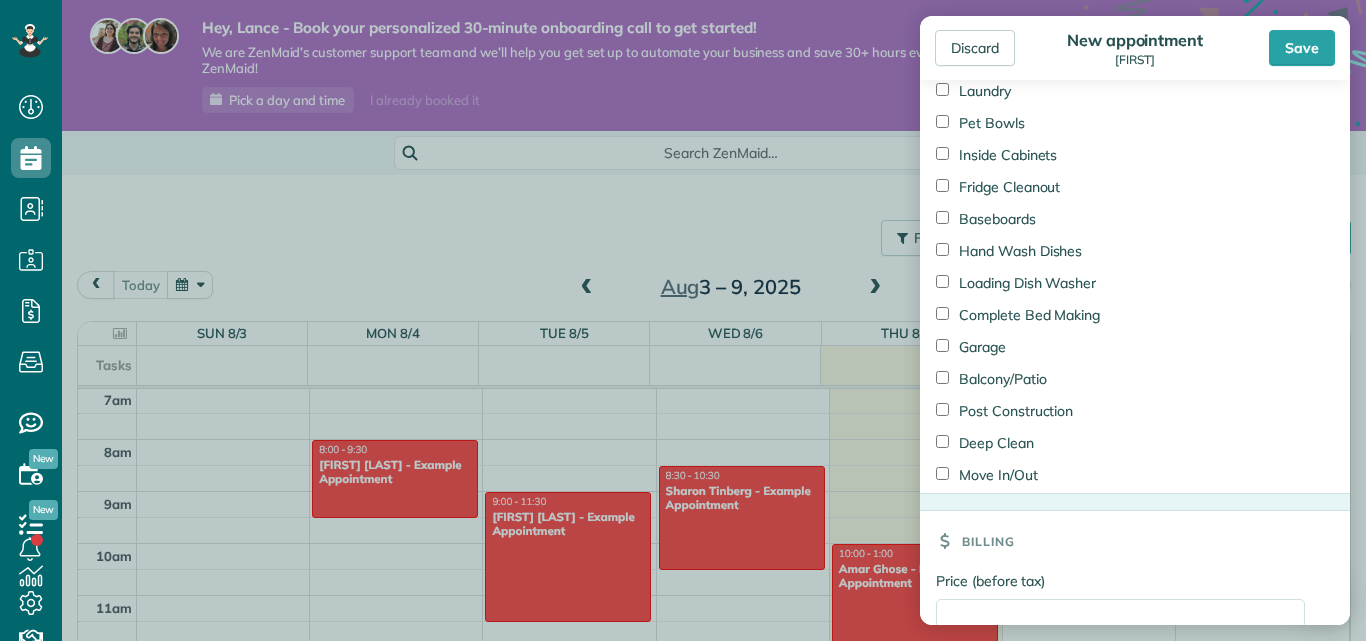 scroll, scrollTop: 1577, scrollLeft: 0, axis: vertical 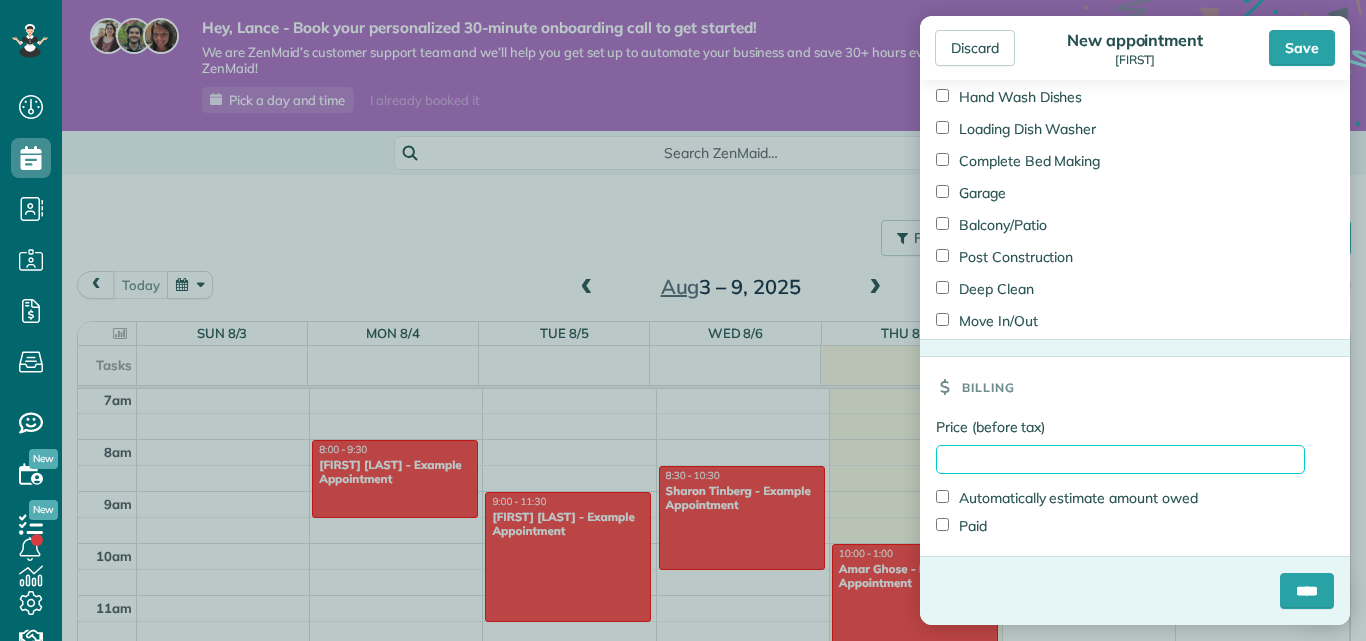 click on "Price (before tax)" at bounding box center (1120, 459) 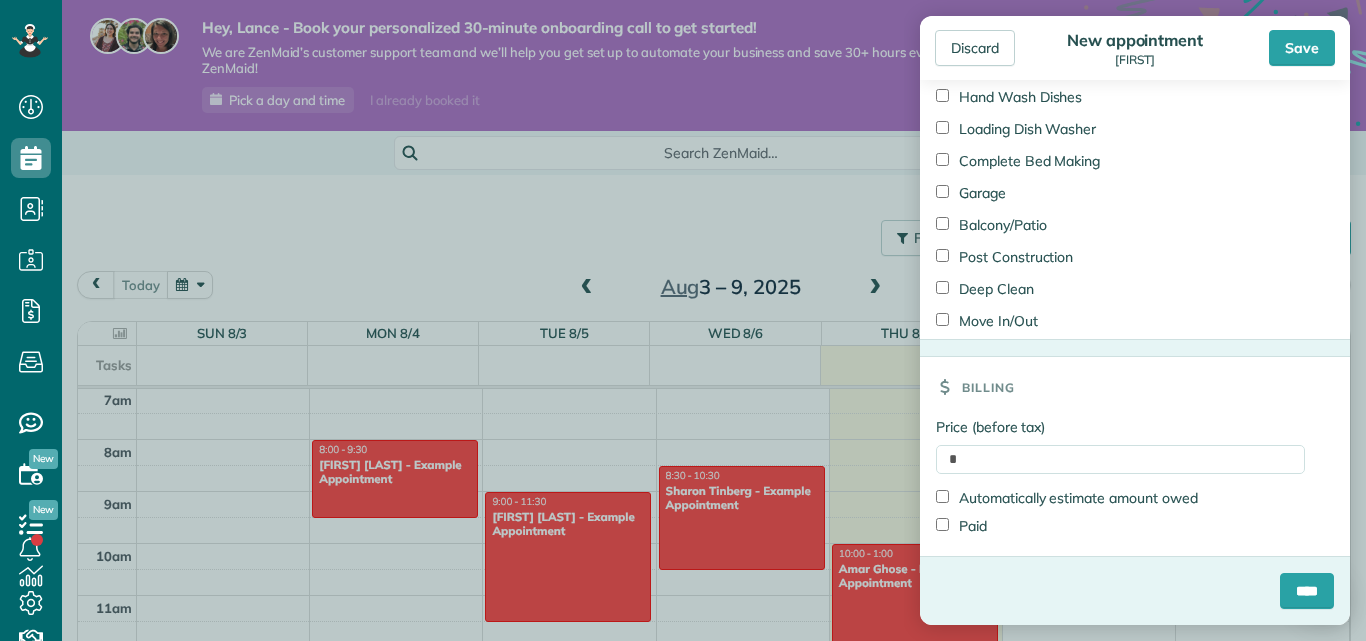 click on "Automatically estimate amount owed" at bounding box center (1067, 498) 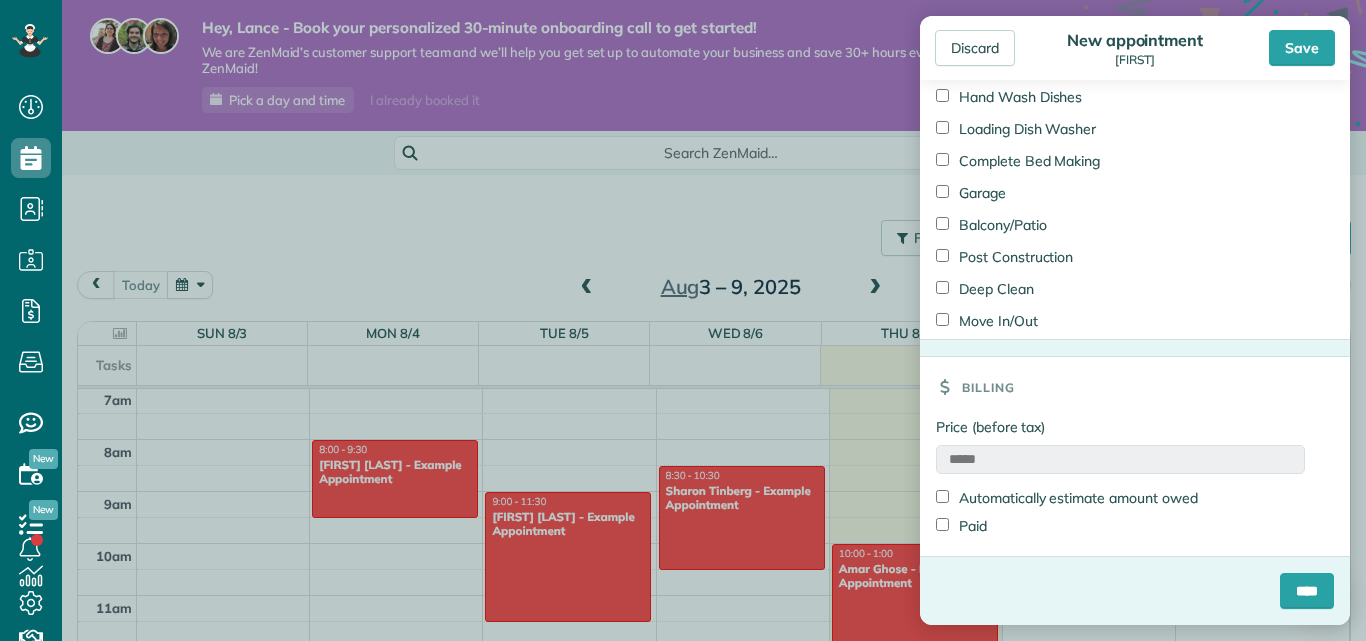 click on "Automatically estimate amount owed" at bounding box center (1067, 498) 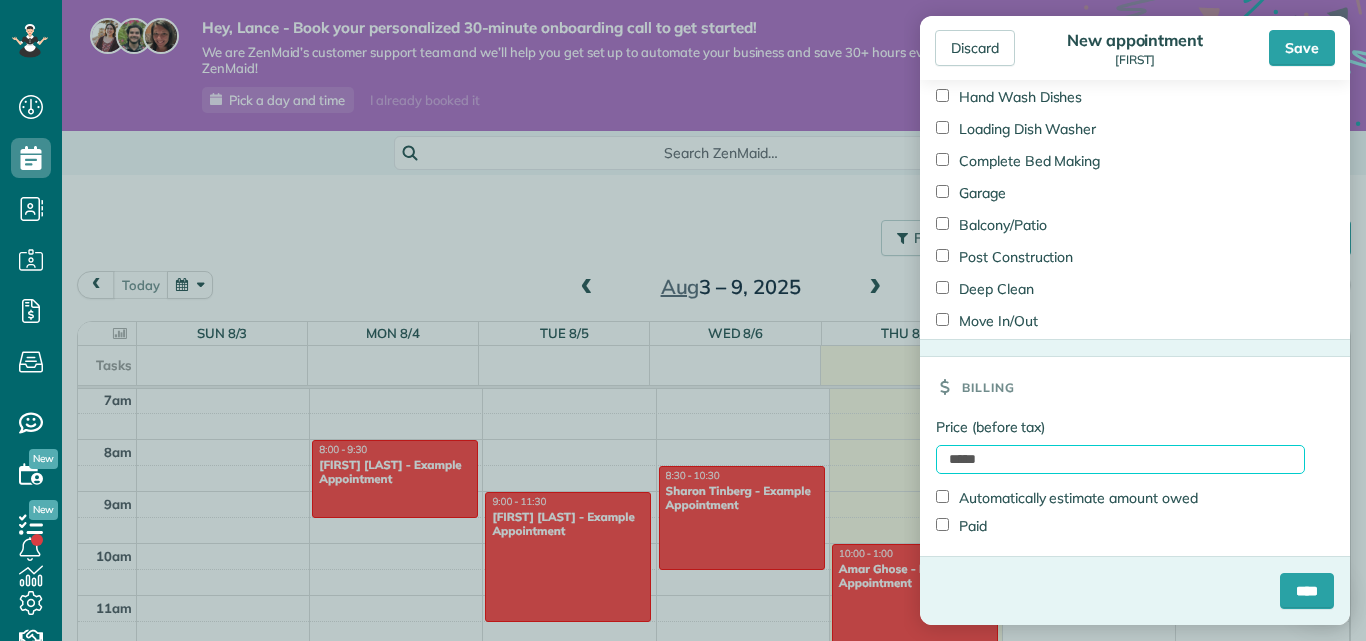 click on "*****" at bounding box center [1120, 459] 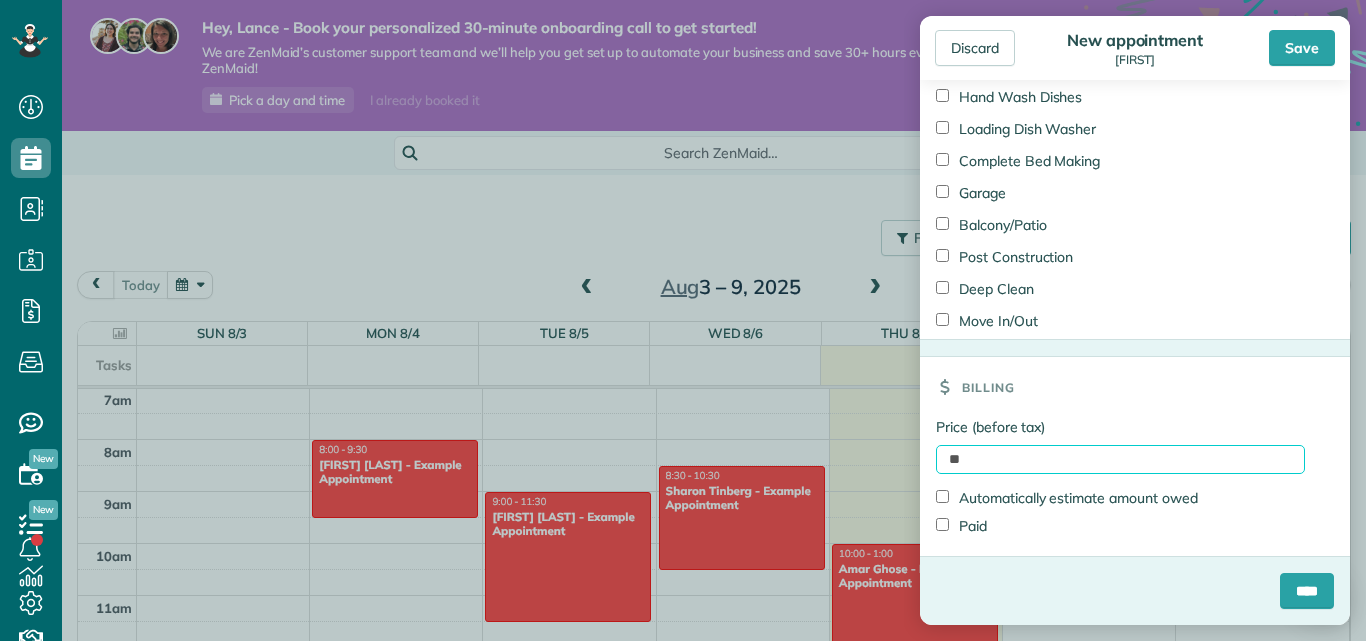 type on "*" 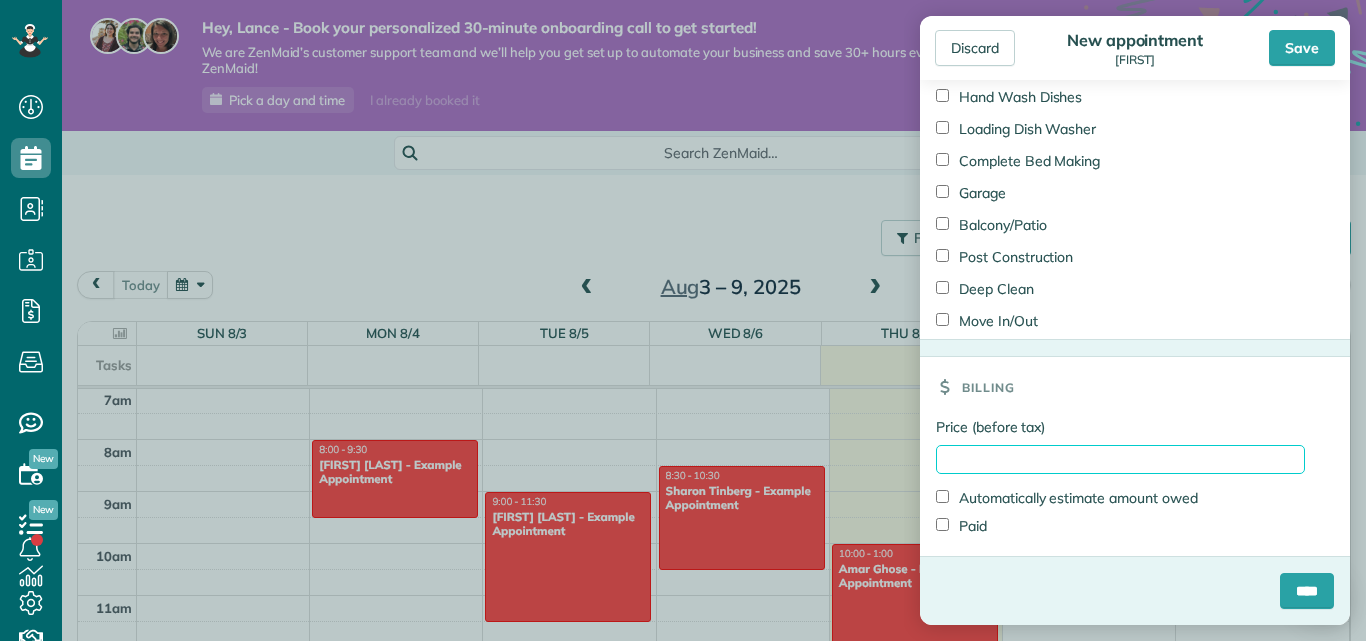 type on "*" 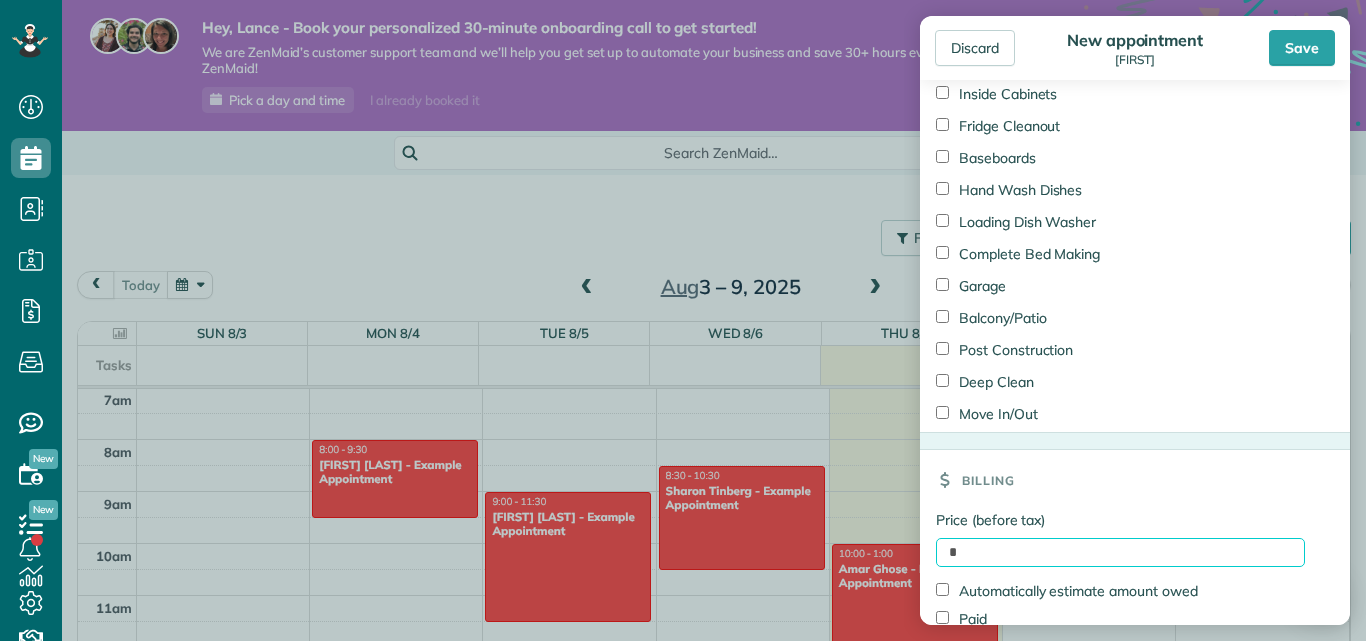 scroll, scrollTop: 1577, scrollLeft: 0, axis: vertical 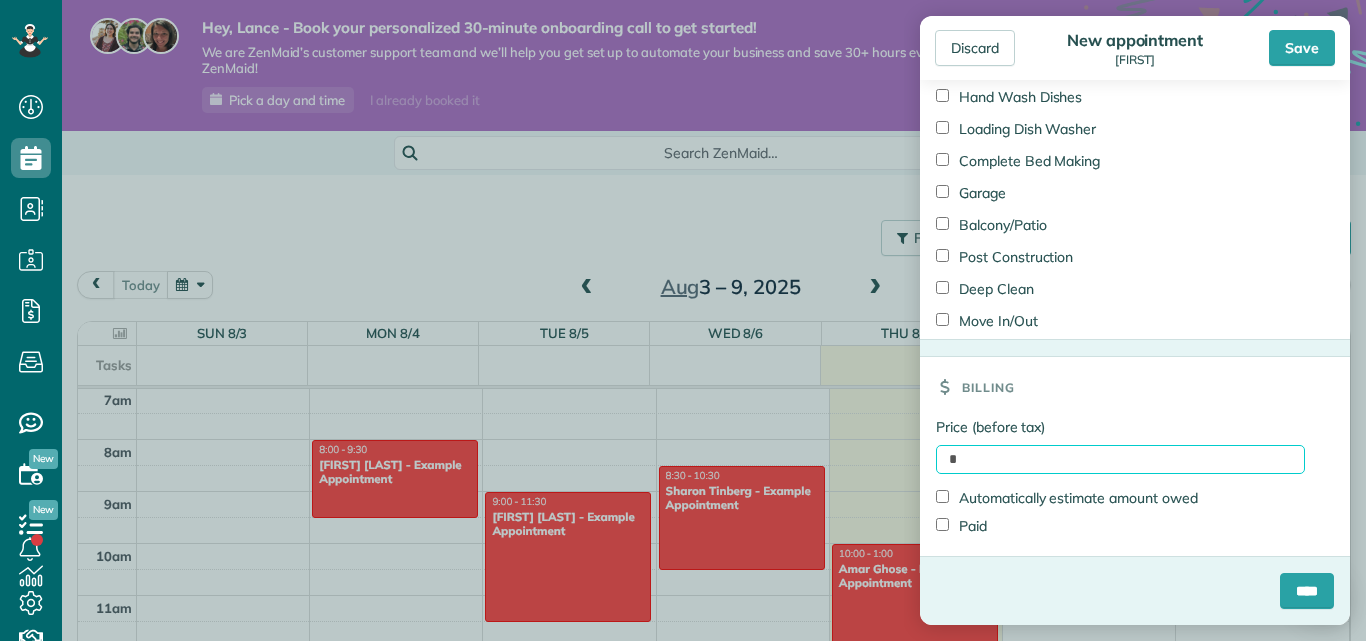 type on "*" 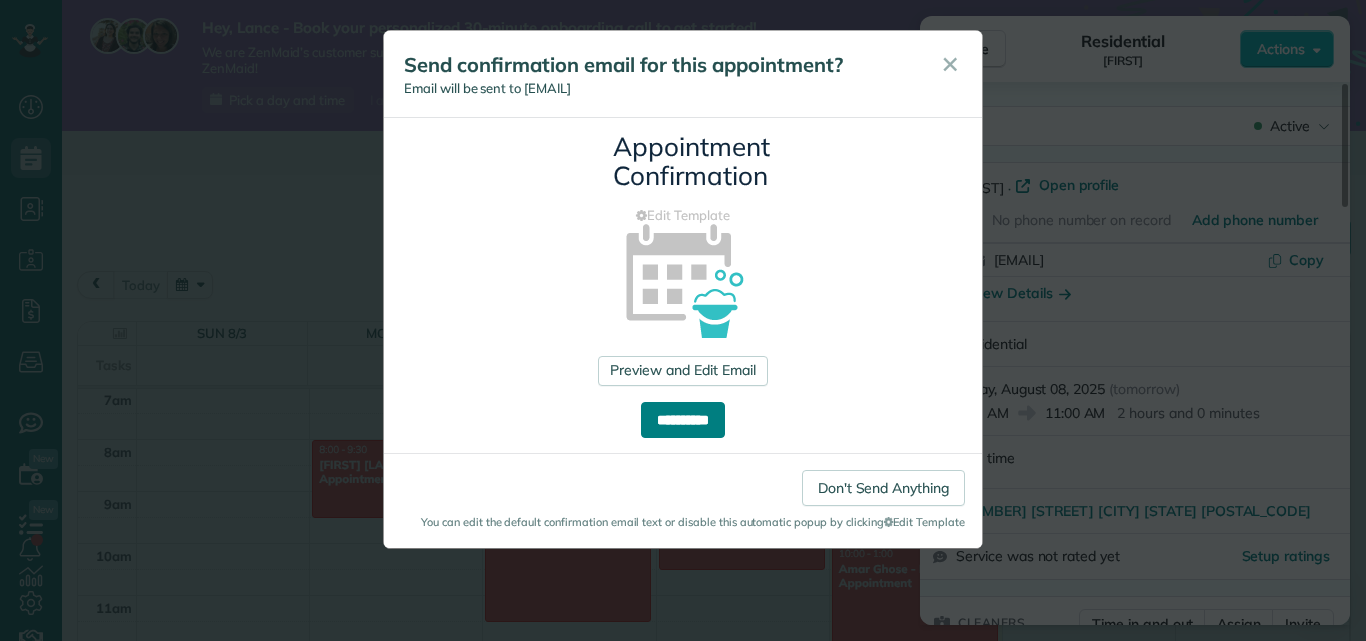 click on "**********" at bounding box center (683, 420) 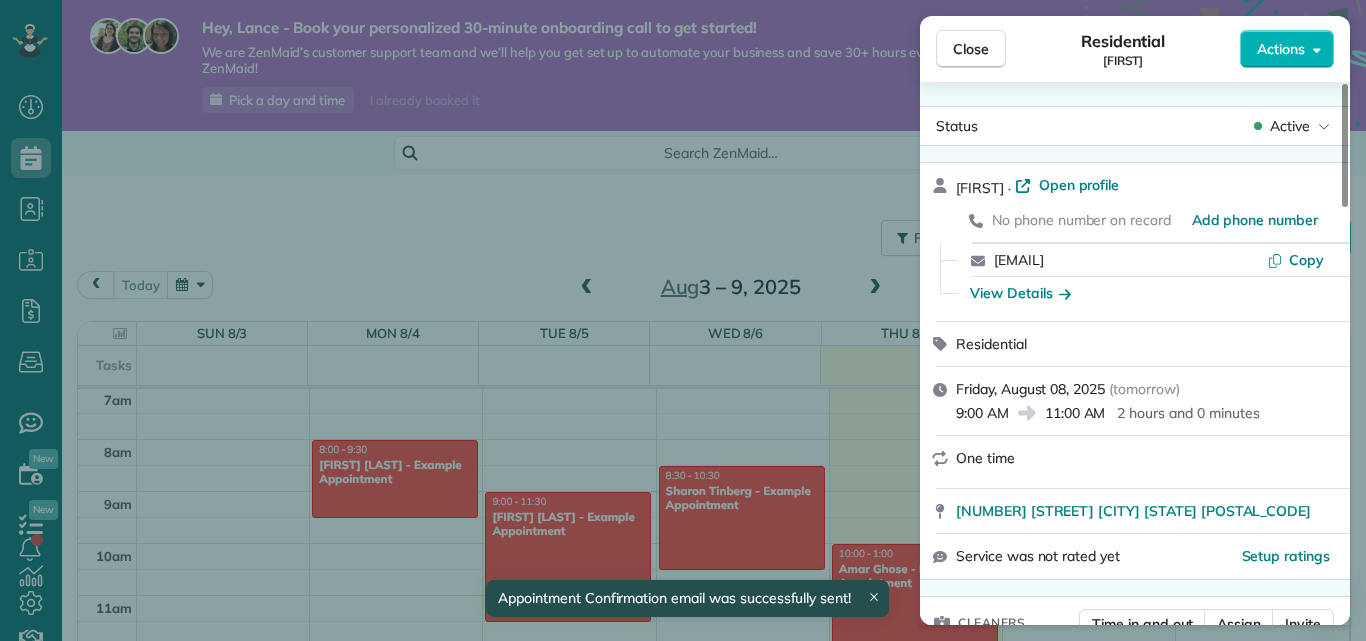 click on "Close Residential [FIRST] Actions Status Active [FIRST] · Open profile No phone number on record Add phone number [EMAIL] Copy View Details Residential Friday, August 08, 2025 ( tomorrow ) 9:00 AM 11:00 AM 2 hours and 0 minutes One time [NUMBER] [STREET] [CITY] [STATE] [POSTAL_CODE] Service was not rated yet Setup ratings Cleaners Time in and out Assign Invite Cleaners [FIRST]   [LAST] 9:00 AM 11:00 AM Checklist Try Now Keep this appointment up to your standards. Stay on top of every detail, keep your cleaners organised, and your client happy. Assign a checklist Watch a 5 min demo Billing Billing actions Service Service Price (1x $1.00) $1.00 Add an item Overcharge $0.00 Discount $0.00 Coupon discount - Primary tax - Secondary tax - Total appointment price $1.00 Tips collected $0.00 Unpaid Mark as paid Total including tip $1.00 Get paid online in no-time! Send an invoice and reward your cleaners with tips Charge customer credit card Appointment custom fields Reason for Skip - Hidden from cleaners" at bounding box center (683, 320) 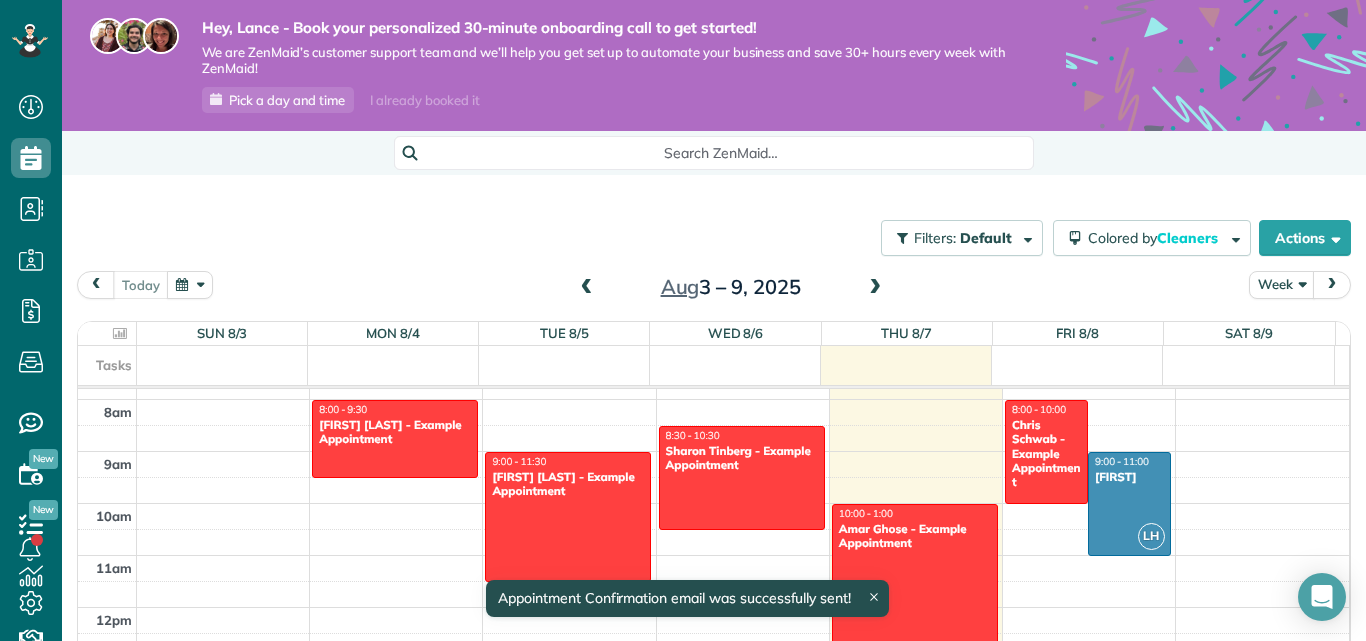 scroll, scrollTop: 403, scrollLeft: 0, axis: vertical 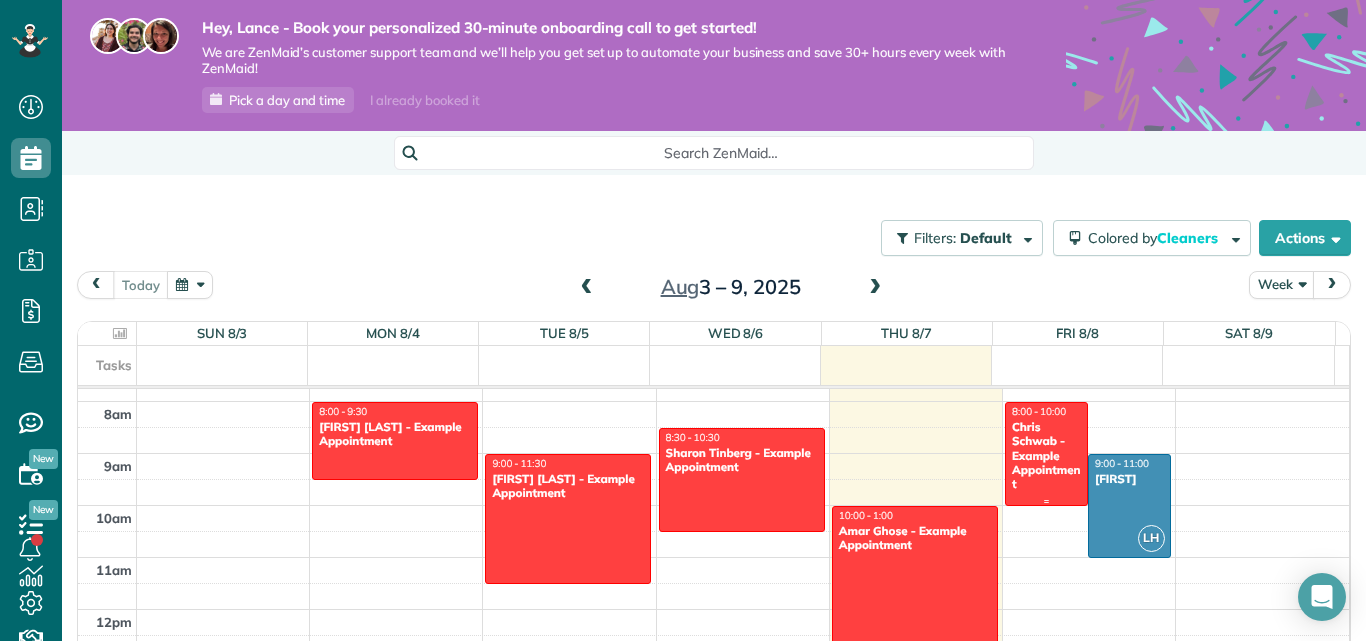 click on "Chris Schwab - Example Appointment" at bounding box center (1046, 456) 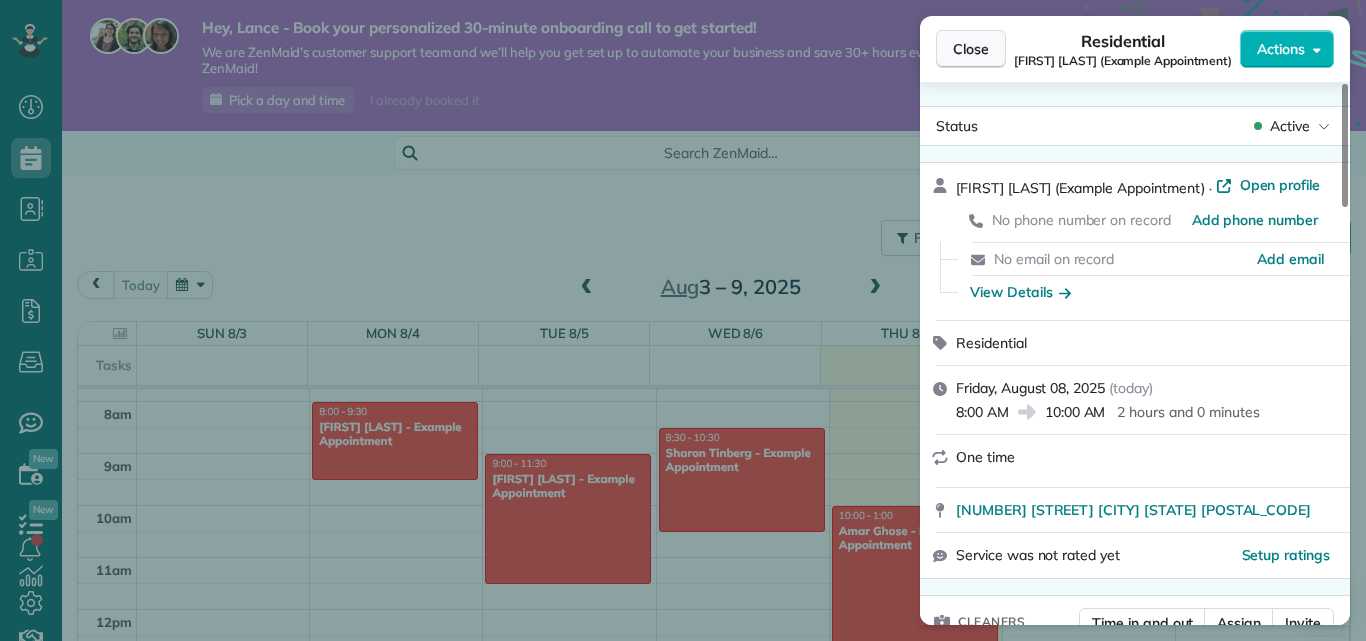 click on "Close" at bounding box center (971, 49) 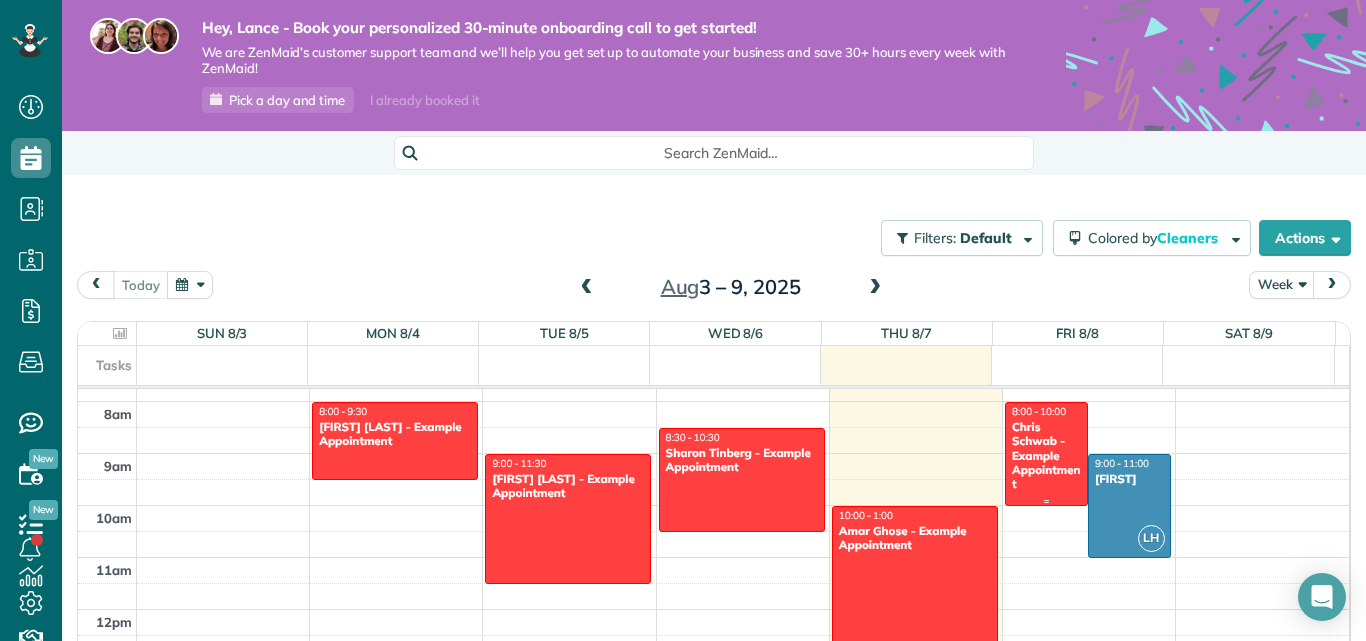 click on "Chris Schwab - Example Appointment" at bounding box center (1046, 456) 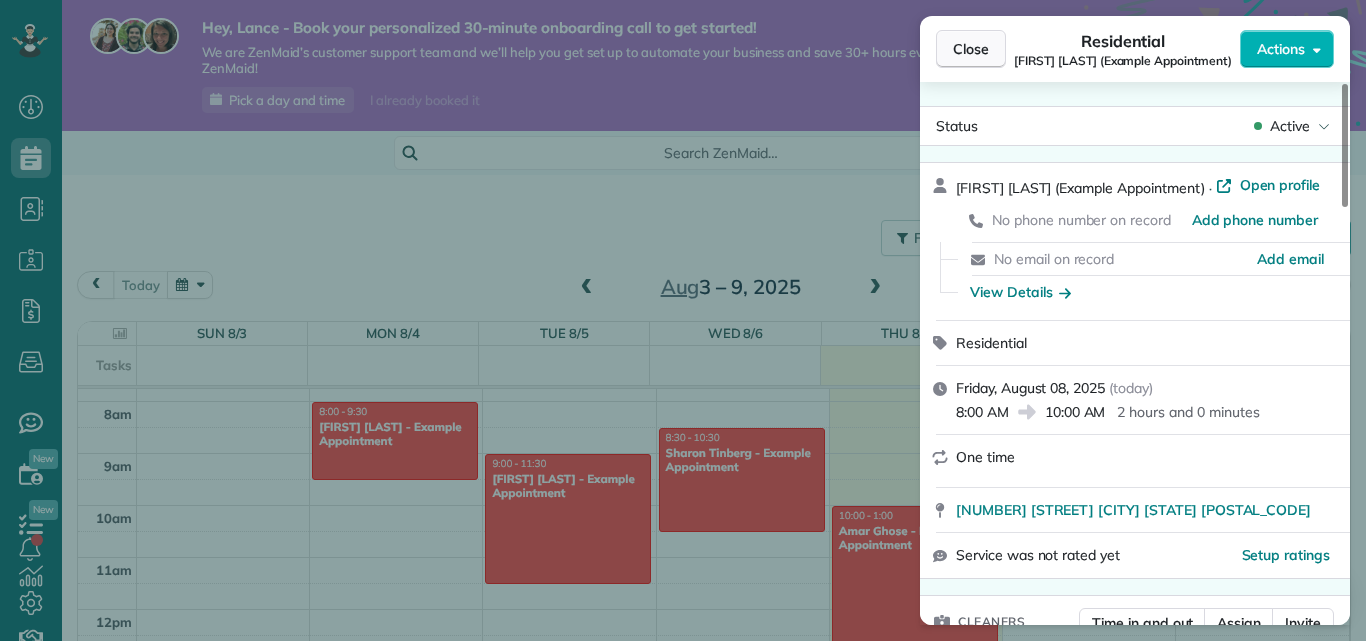 drag, startPoint x: 1008, startPoint y: 458, endPoint x: 956, endPoint y: 47, distance: 414.2765 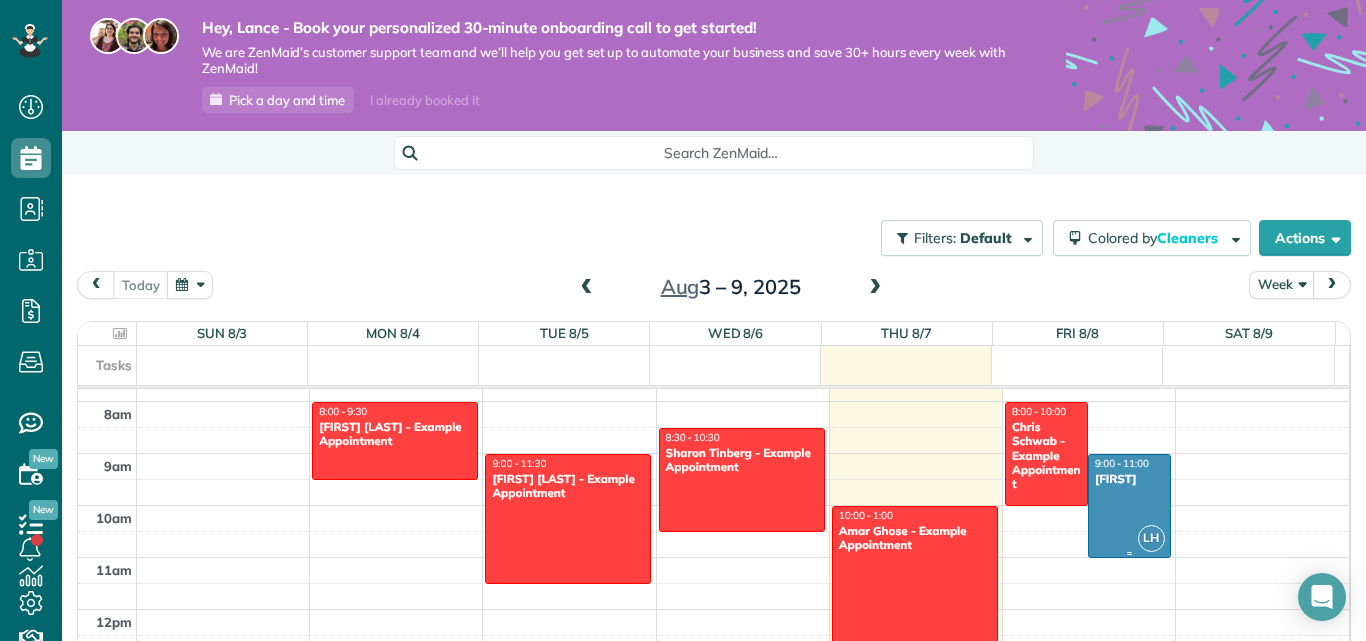 click on "[FIRST]" at bounding box center [1129, 479] 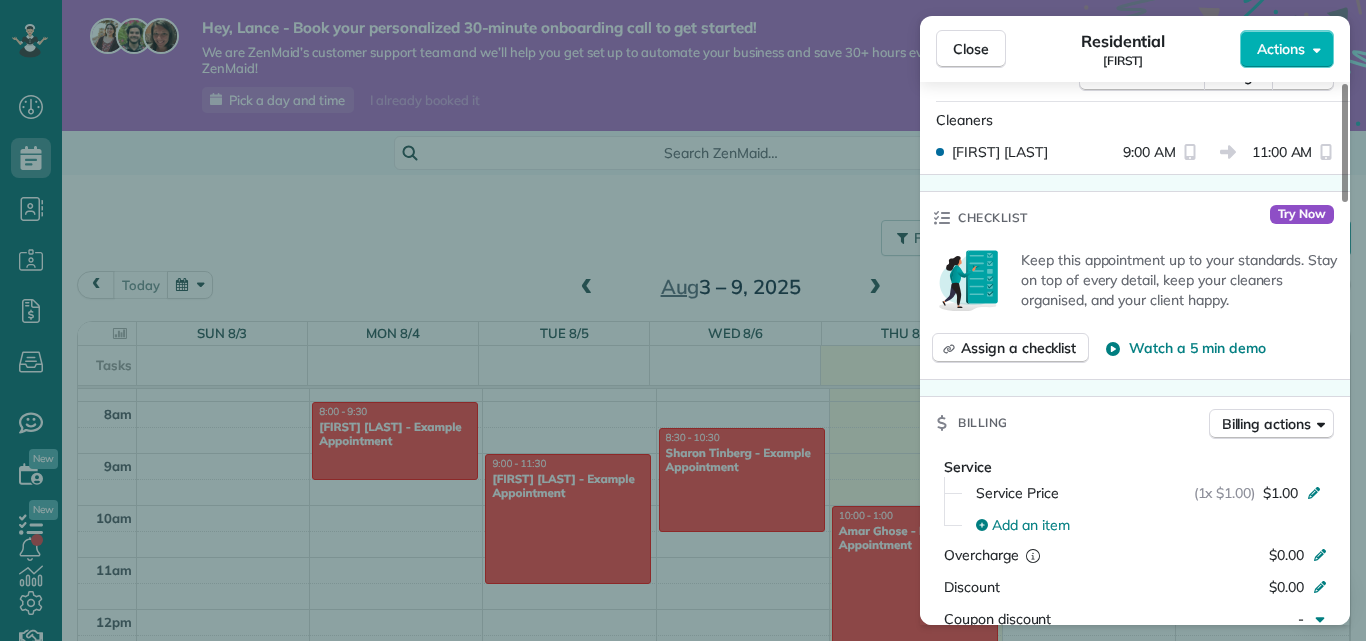 scroll, scrollTop: 556, scrollLeft: 0, axis: vertical 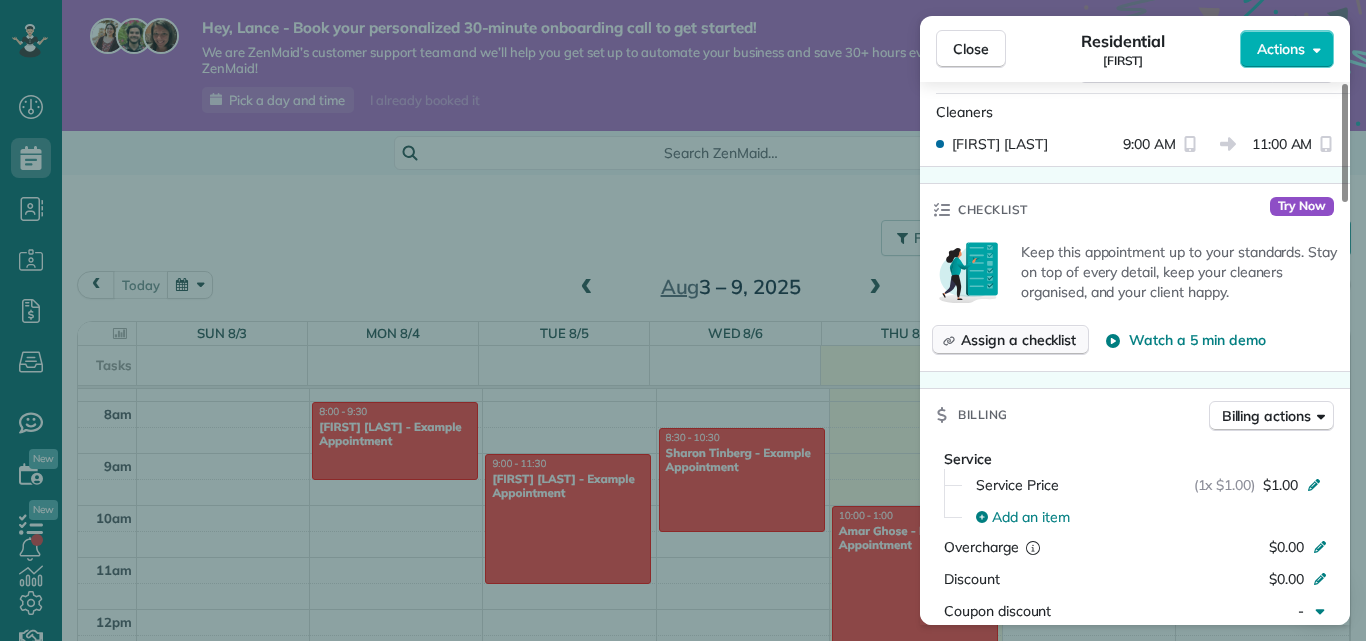 click on "Assign a checklist" at bounding box center (1018, 340) 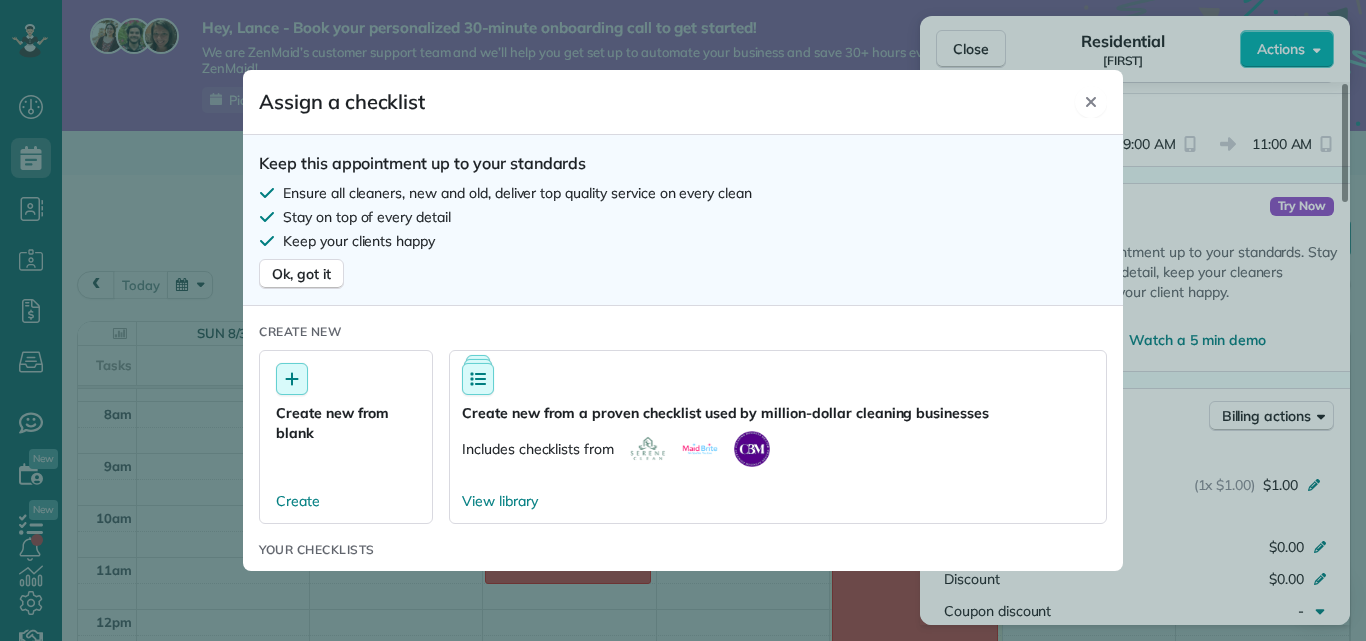 click 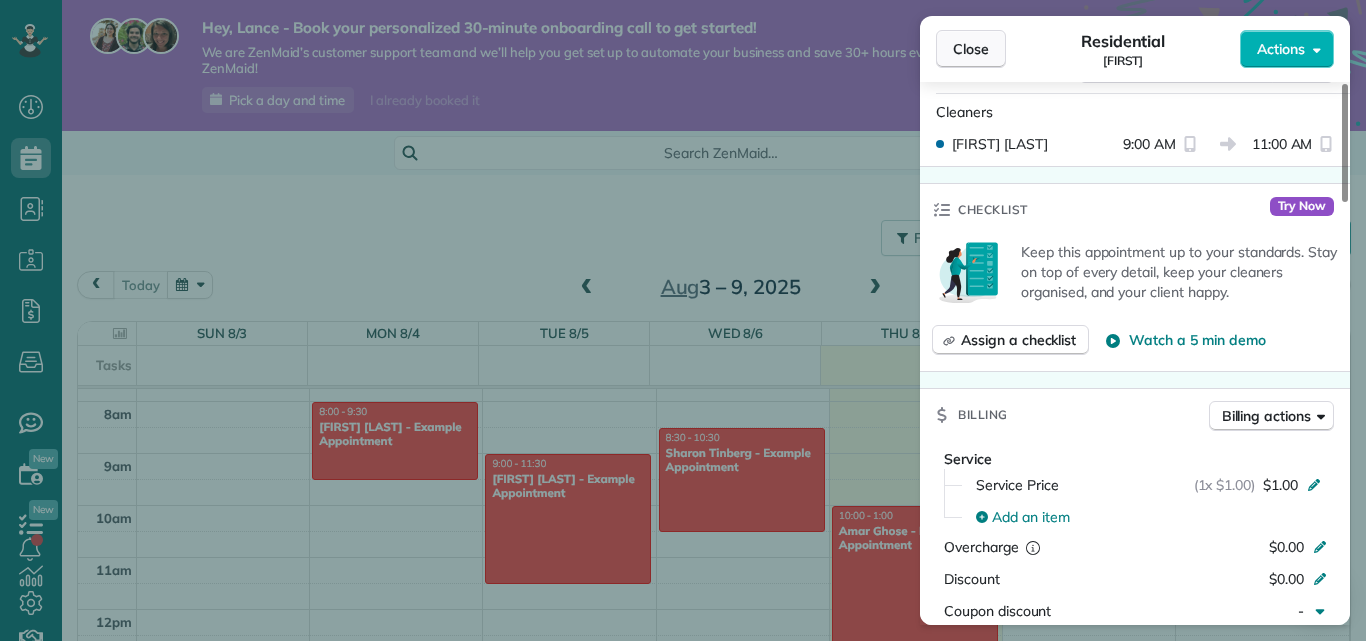 click on "Close" at bounding box center (971, 49) 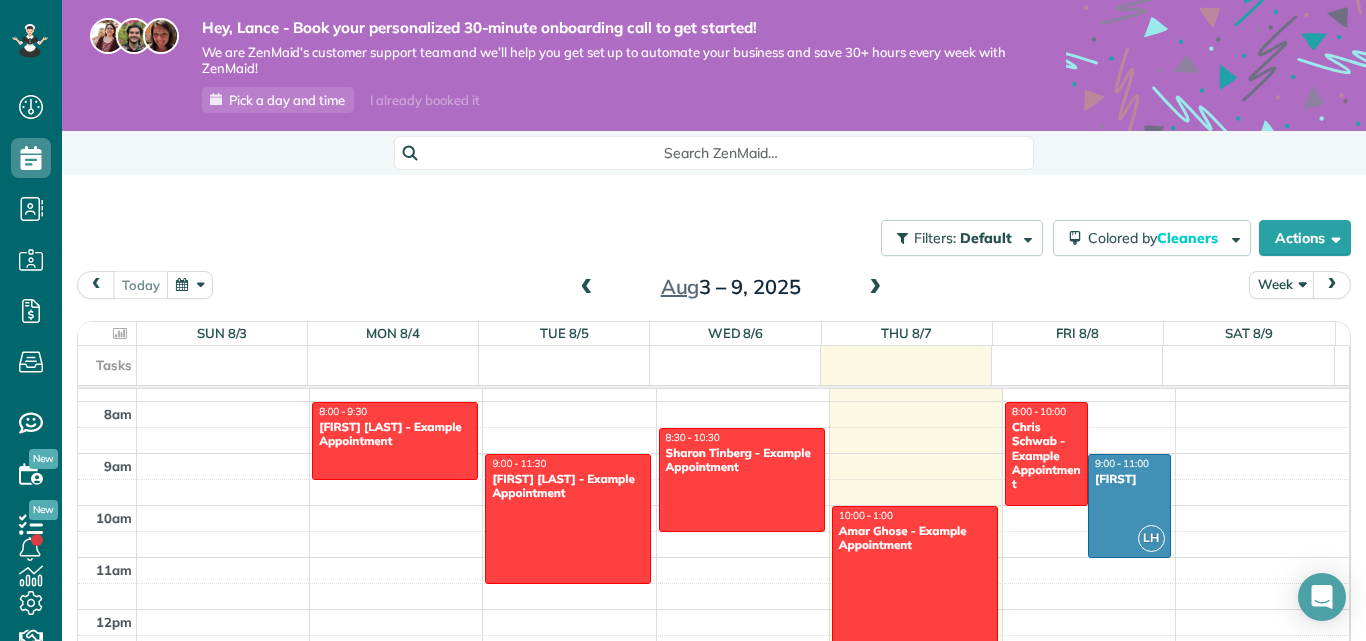 scroll, scrollTop: 187, scrollLeft: 0, axis: vertical 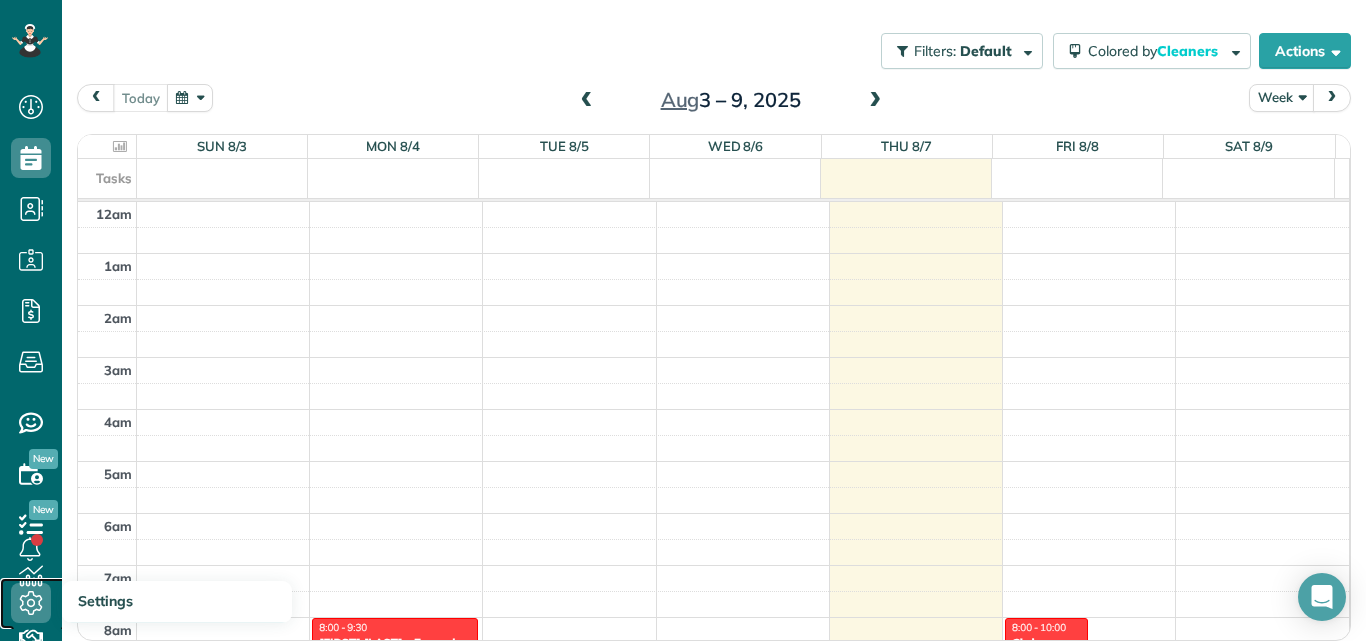 click 